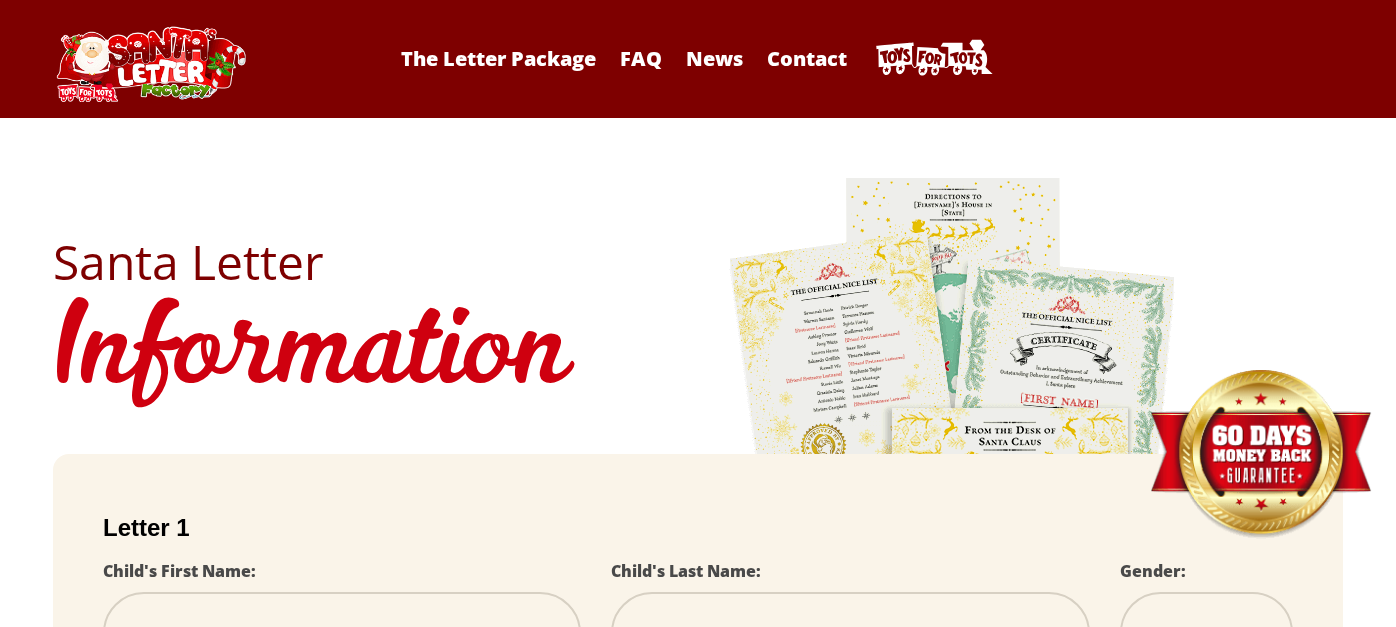 scroll, scrollTop: 85, scrollLeft: 0, axis: vertical 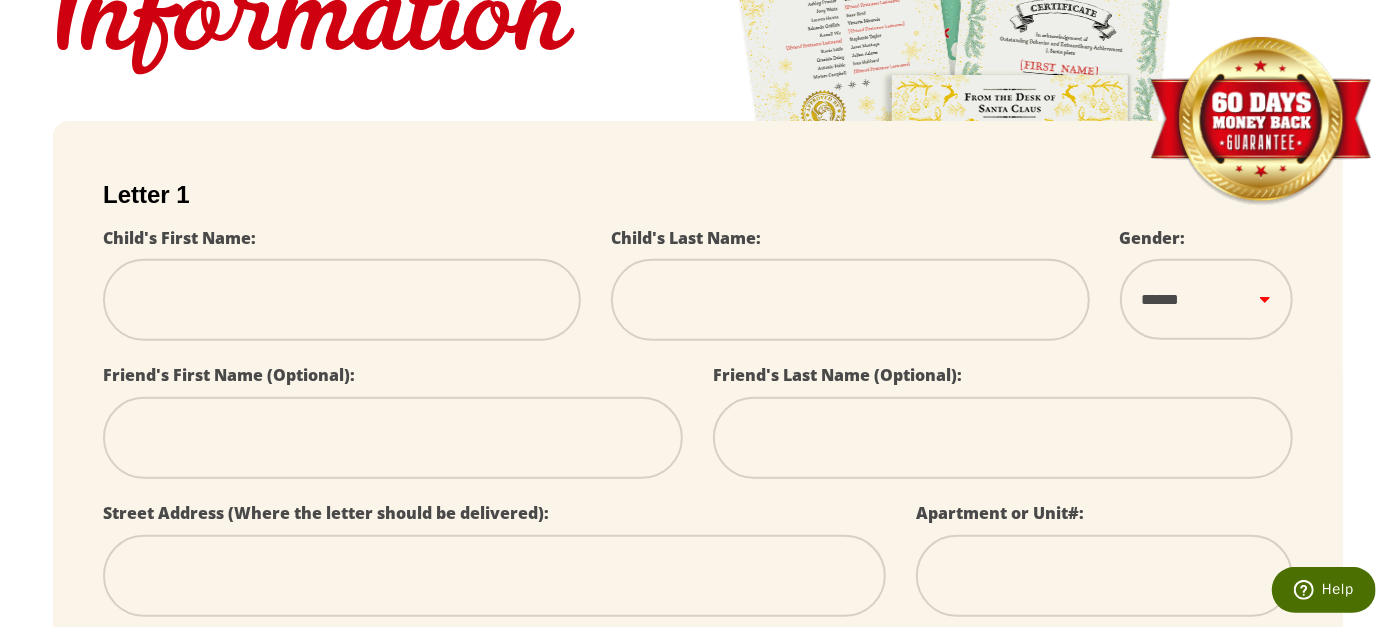 click at bounding box center (342, 300) 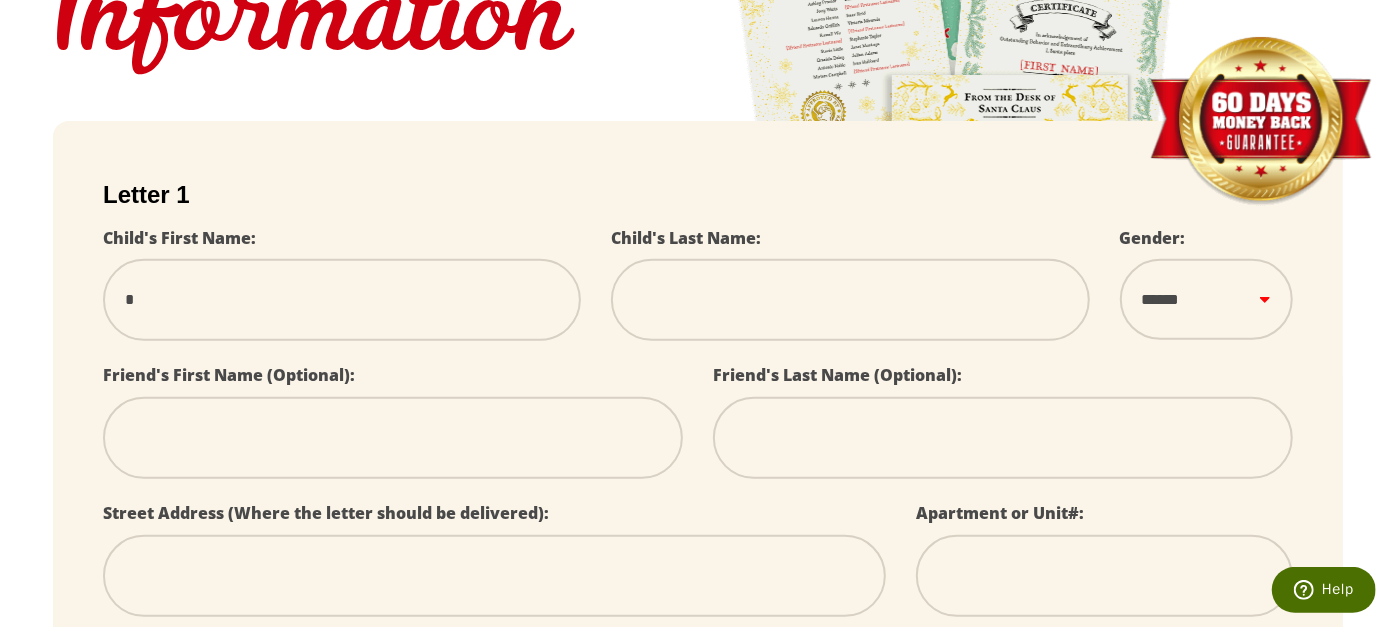 type on "**" 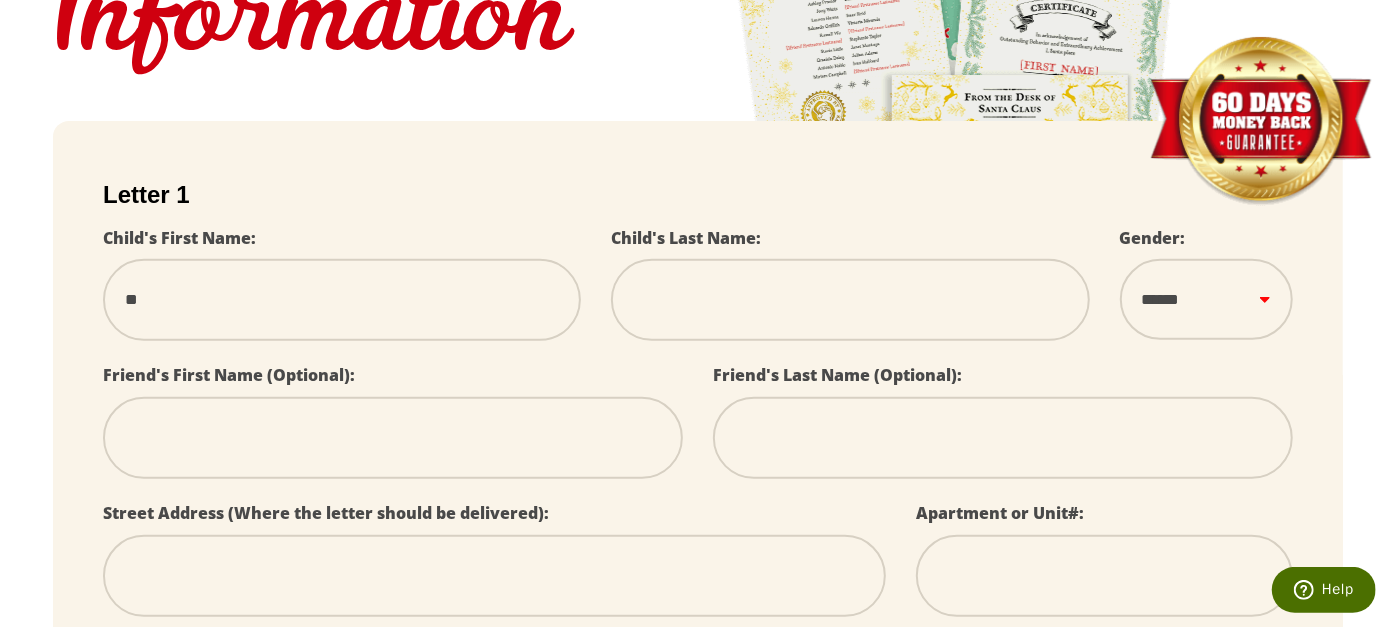 type on "***" 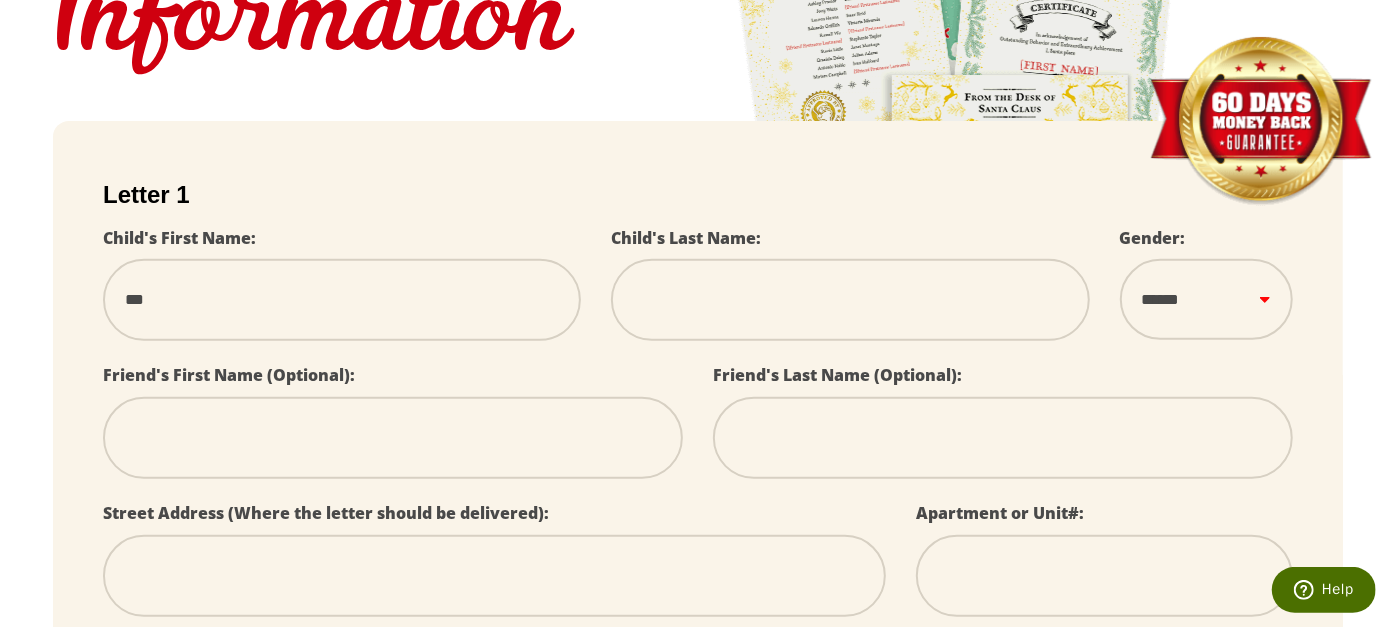 type on "****" 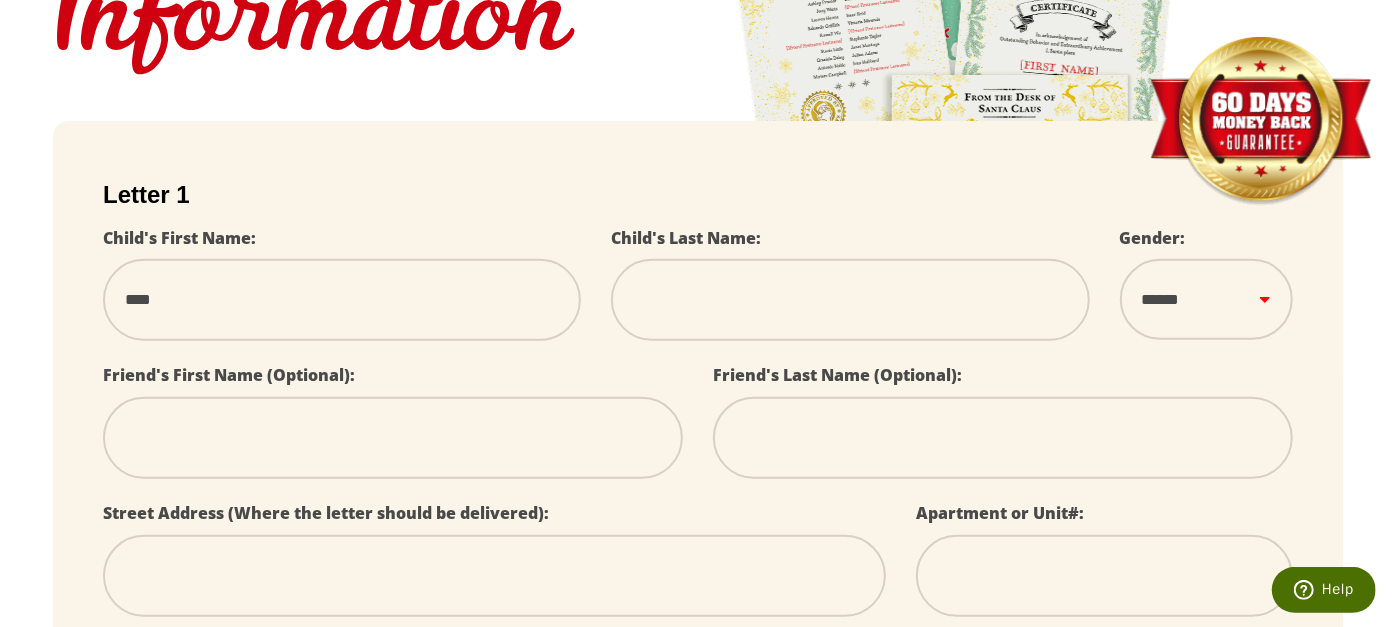 type on "*****" 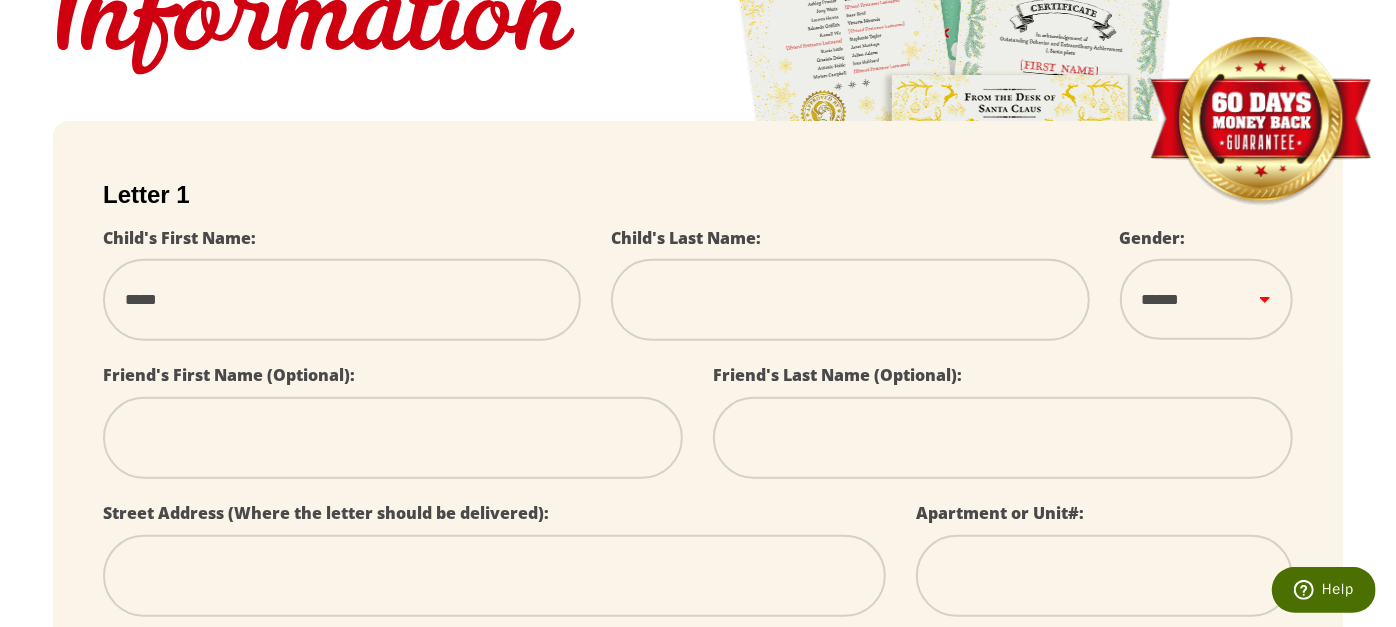 type on "******" 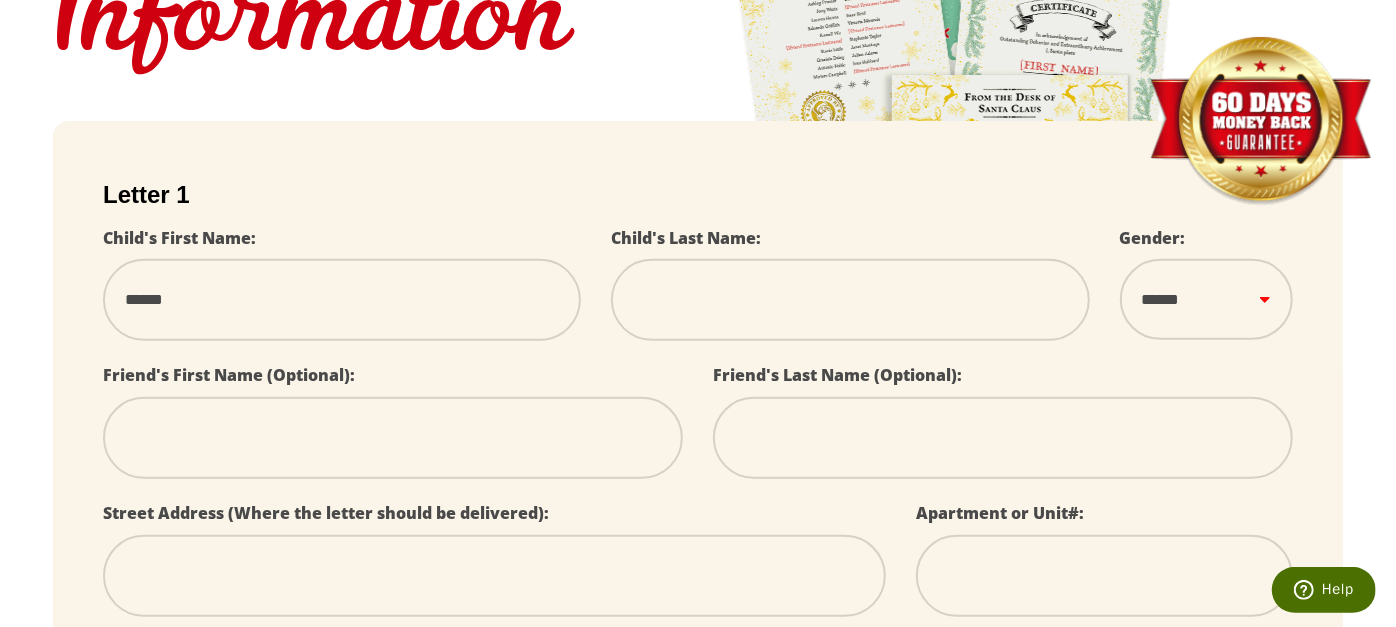 type on "******" 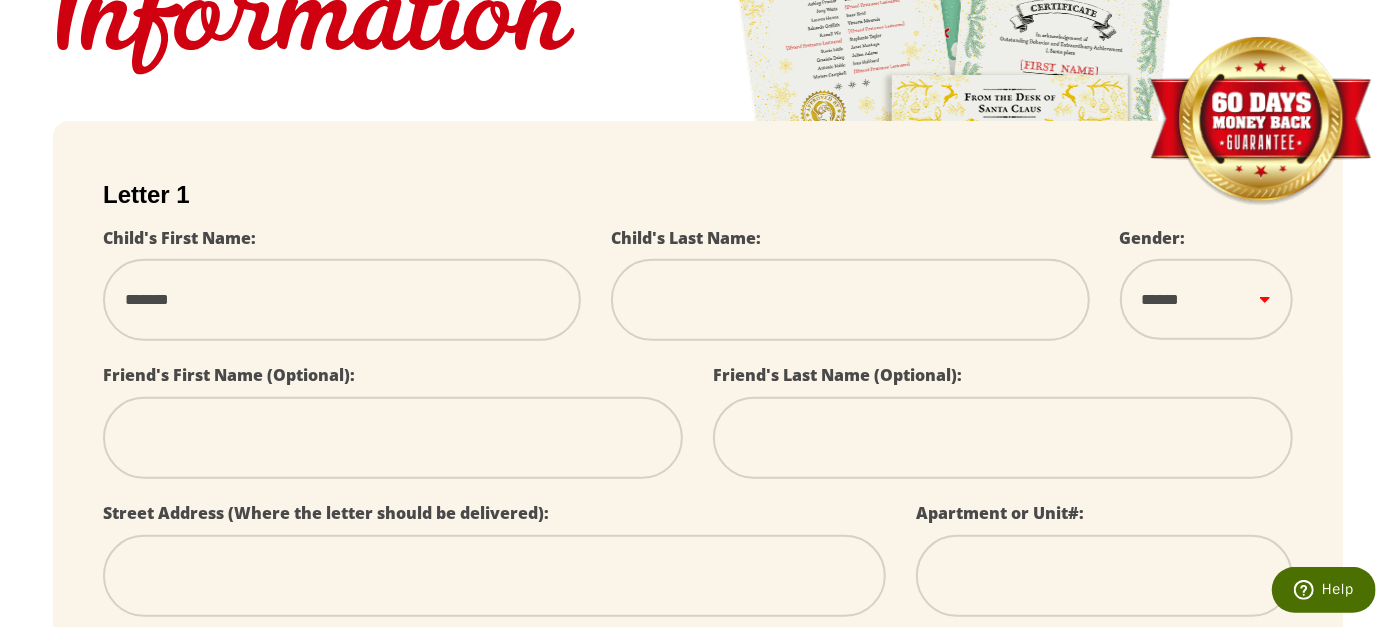 type on "******" 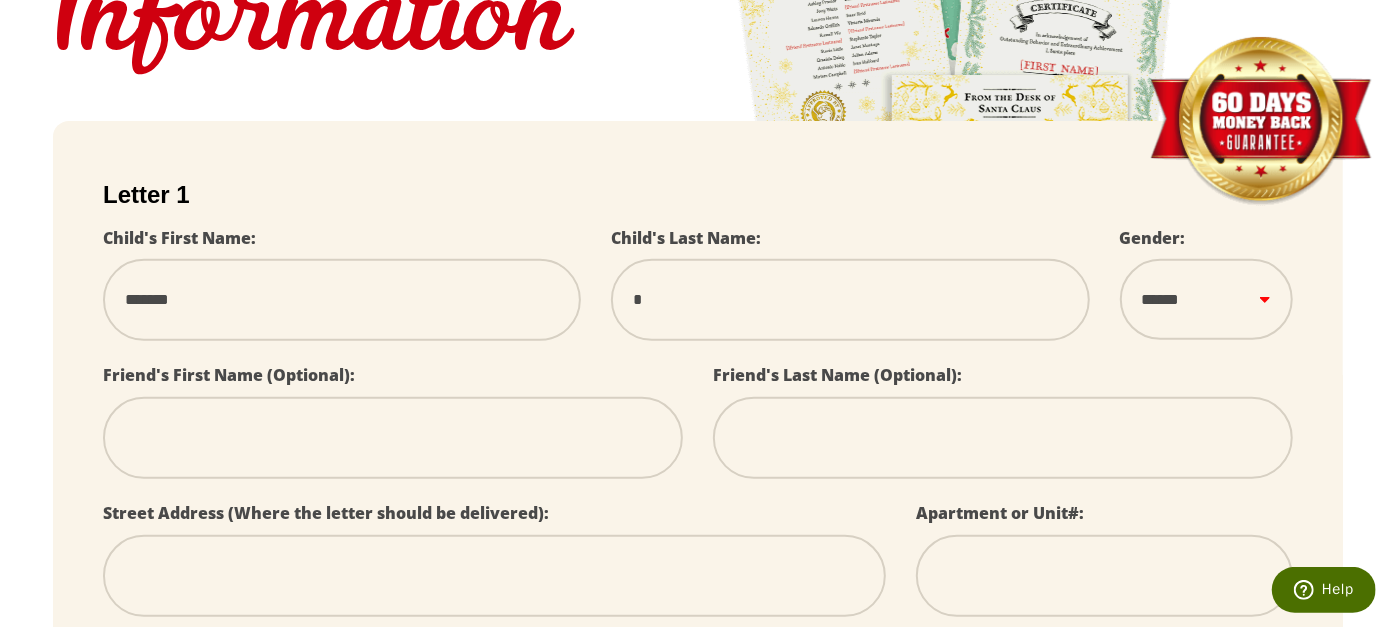 type on "**" 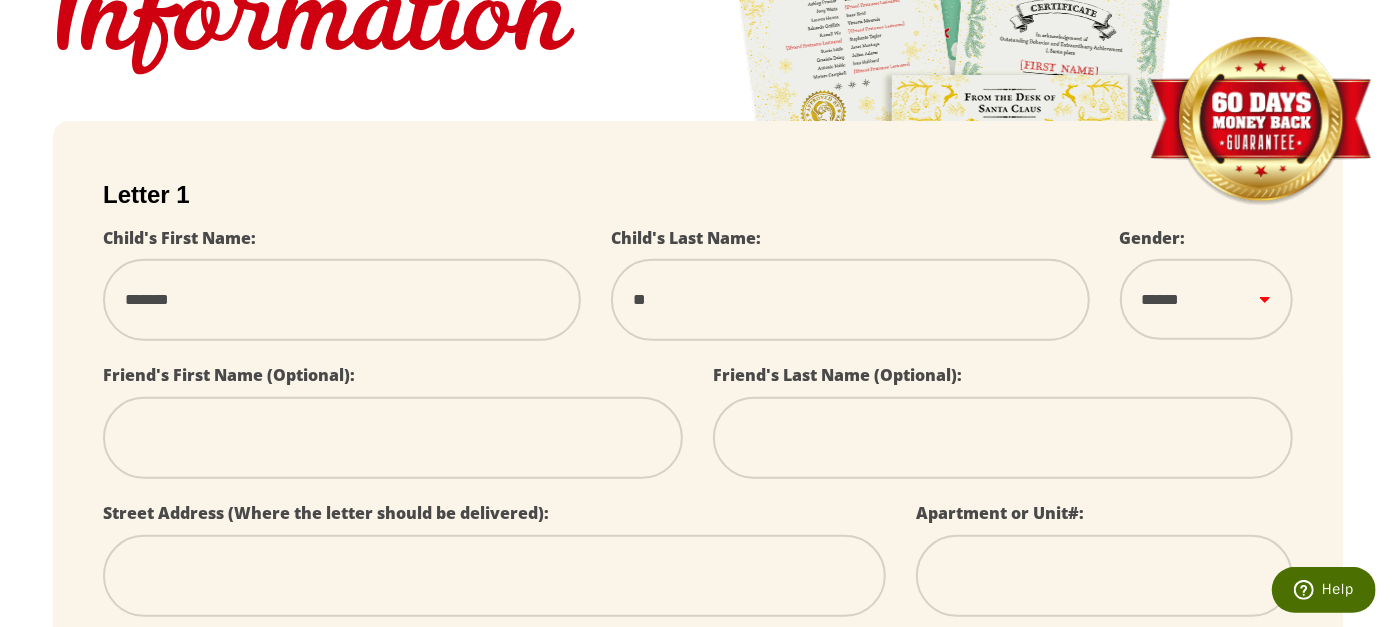 type on "***" 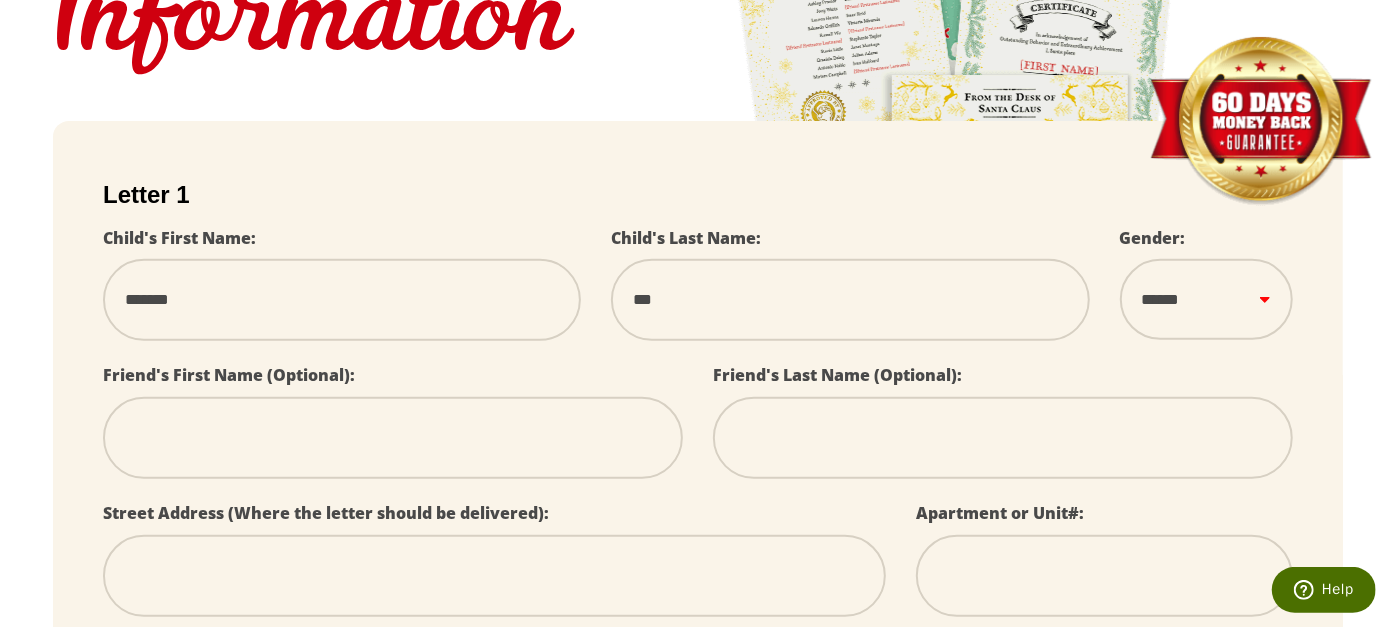 type on "****" 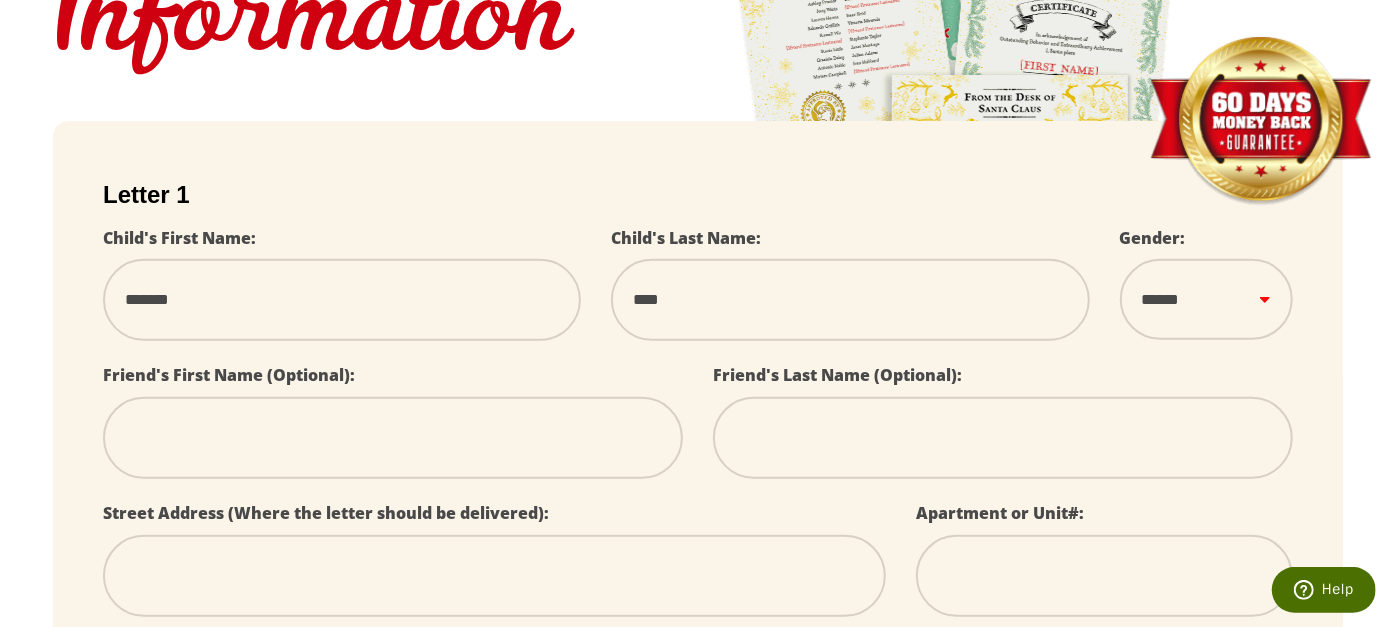type on "****" 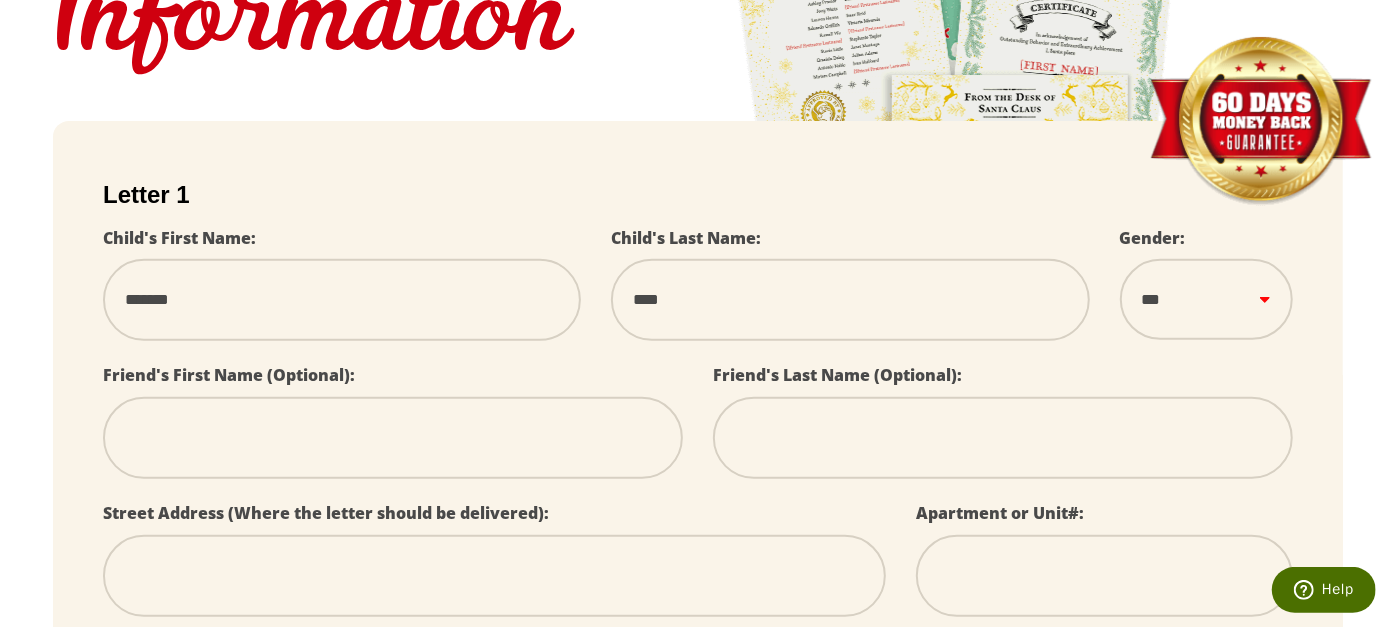 click on "******   ***   ****" at bounding box center (1206, 299) 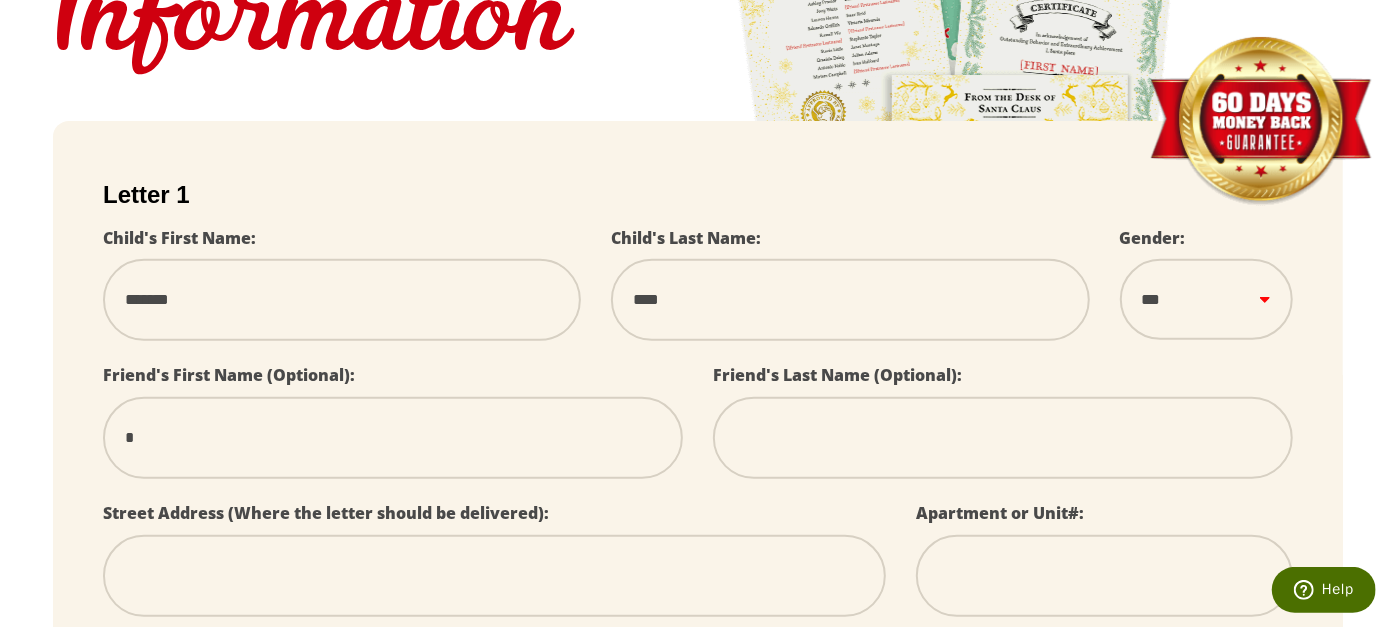 type on "**" 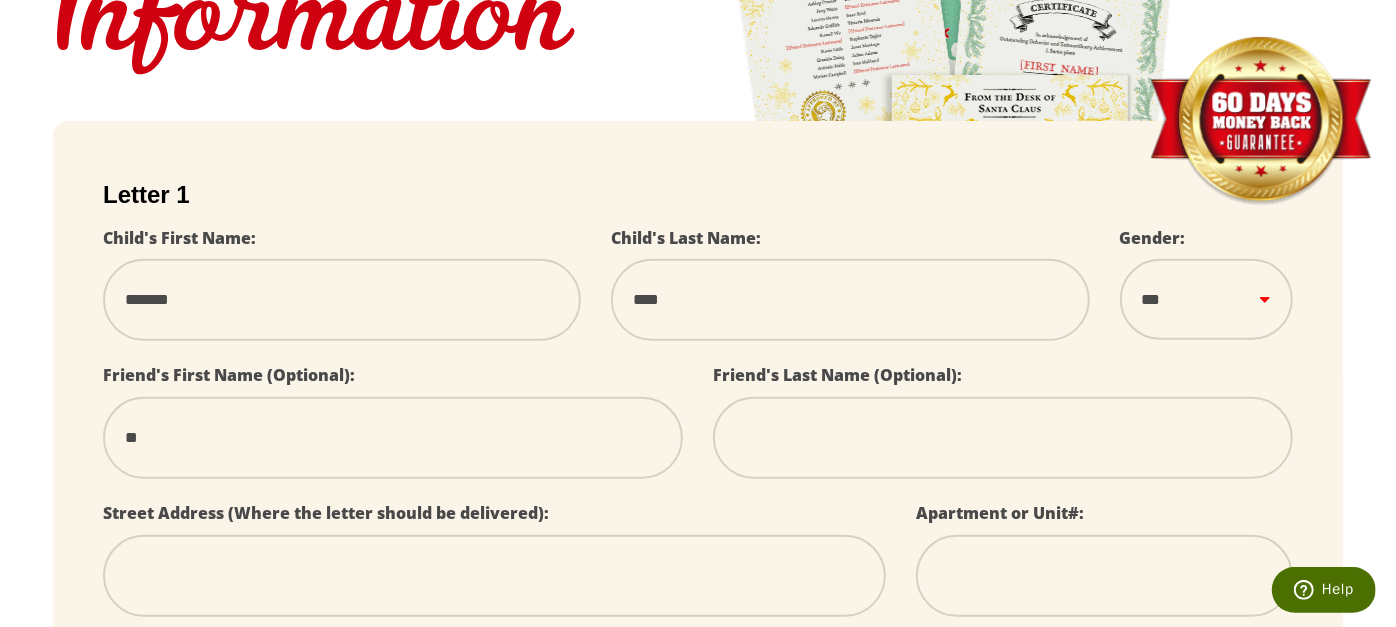 type on "**" 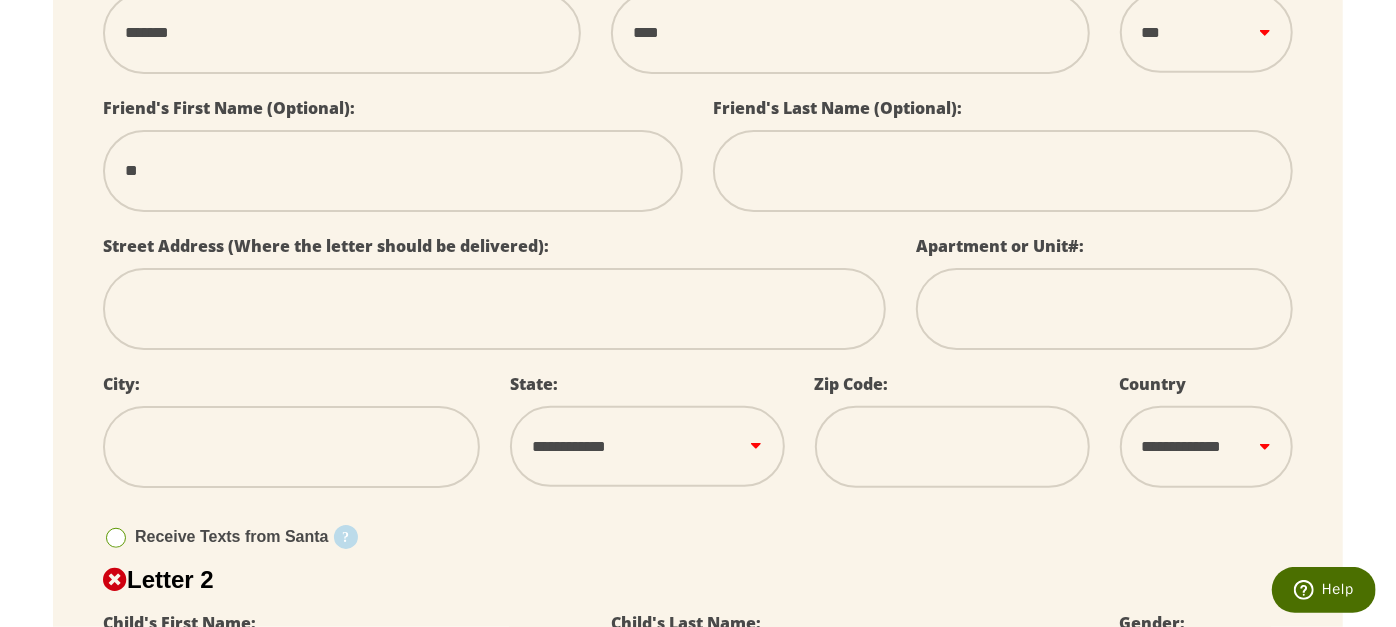 scroll, scrollTop: 666, scrollLeft: 0, axis: vertical 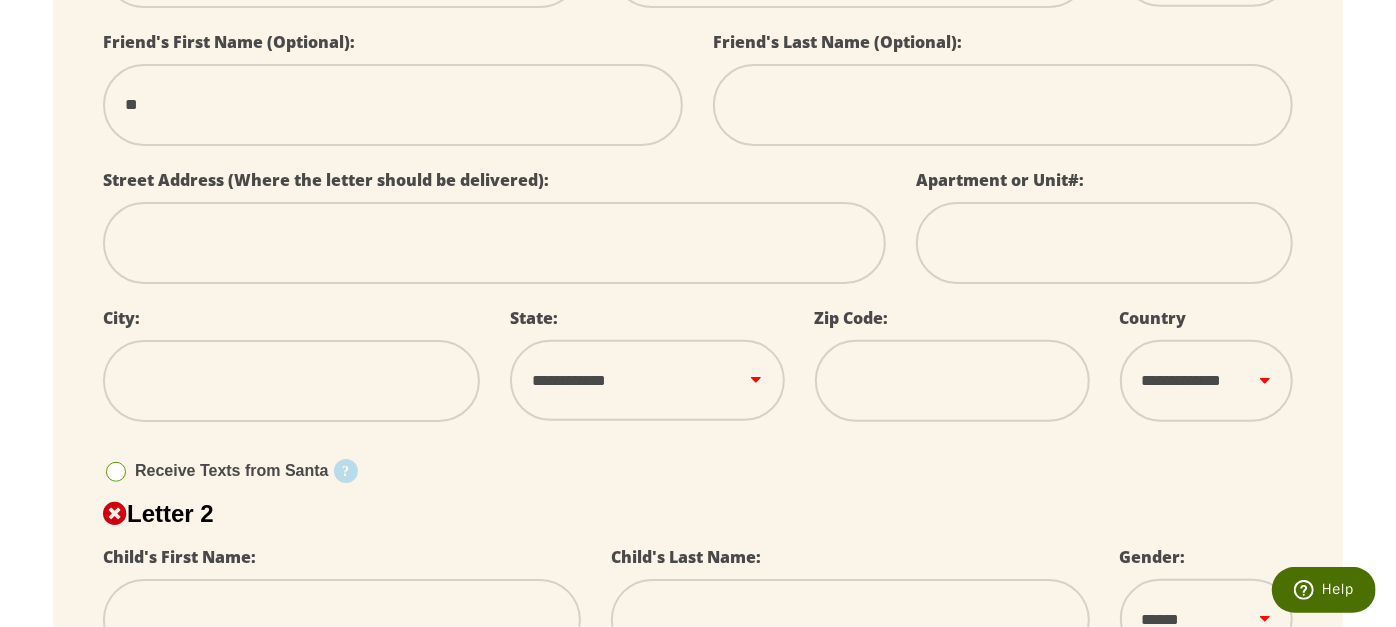 type on "**" 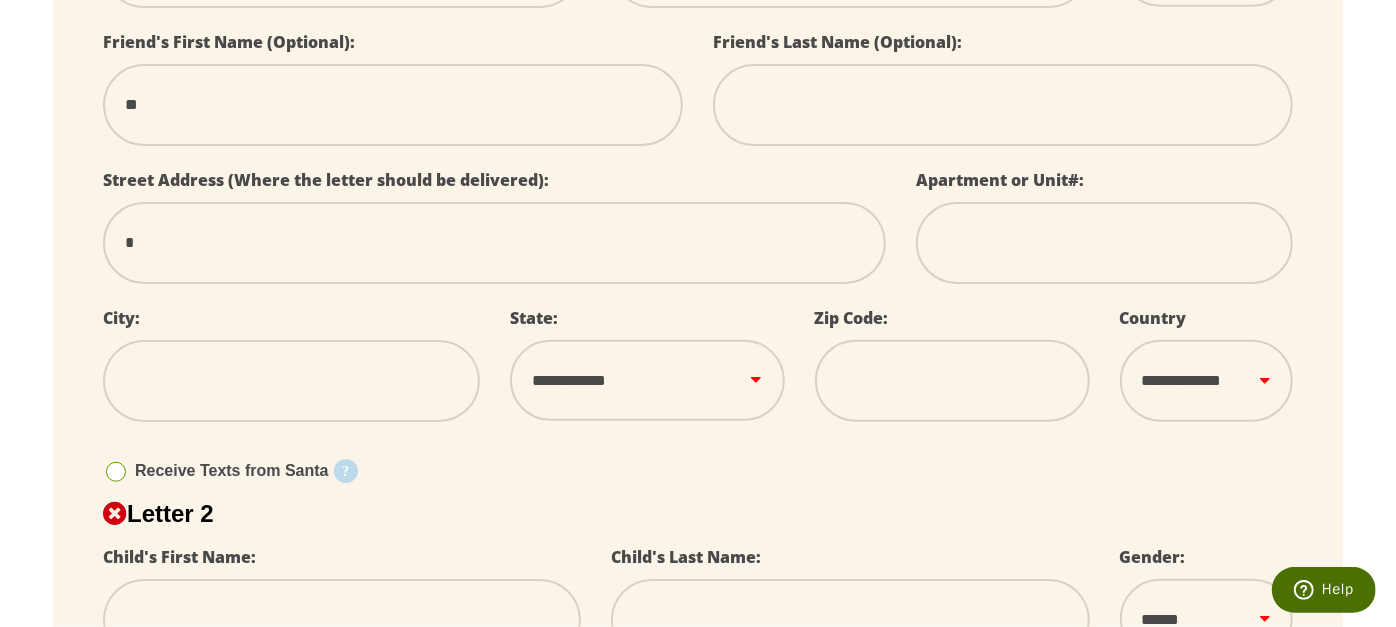 type on "**" 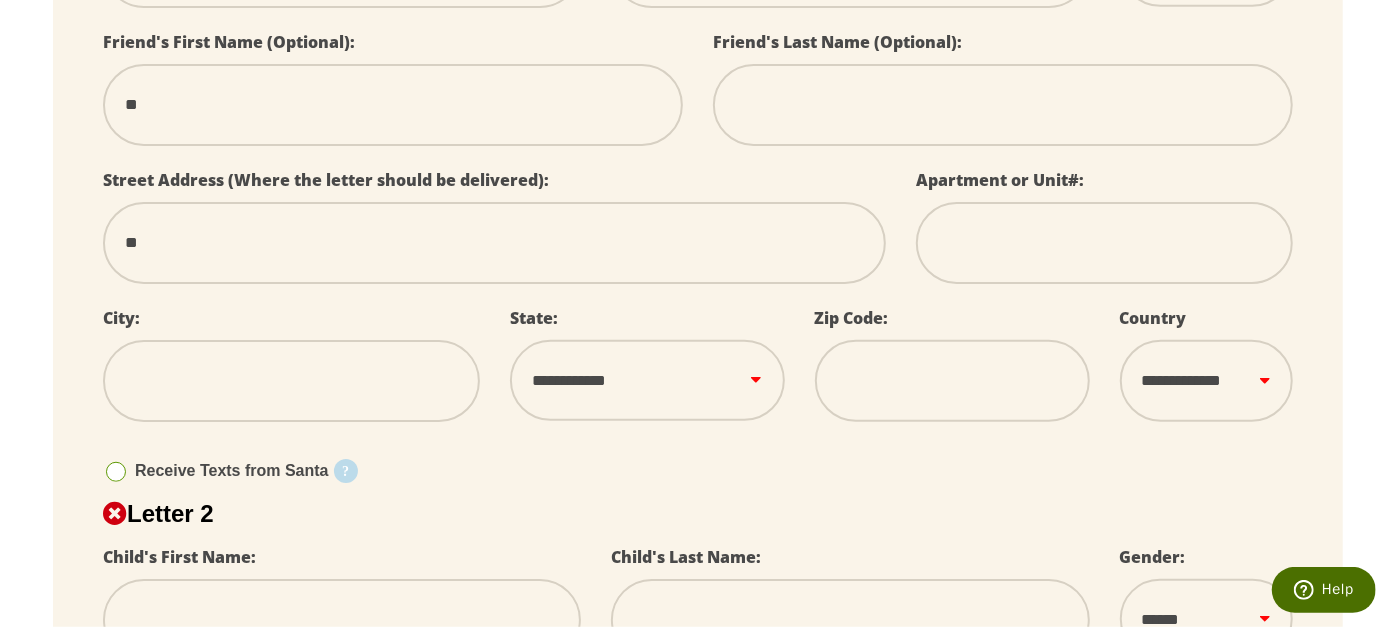 type on "***" 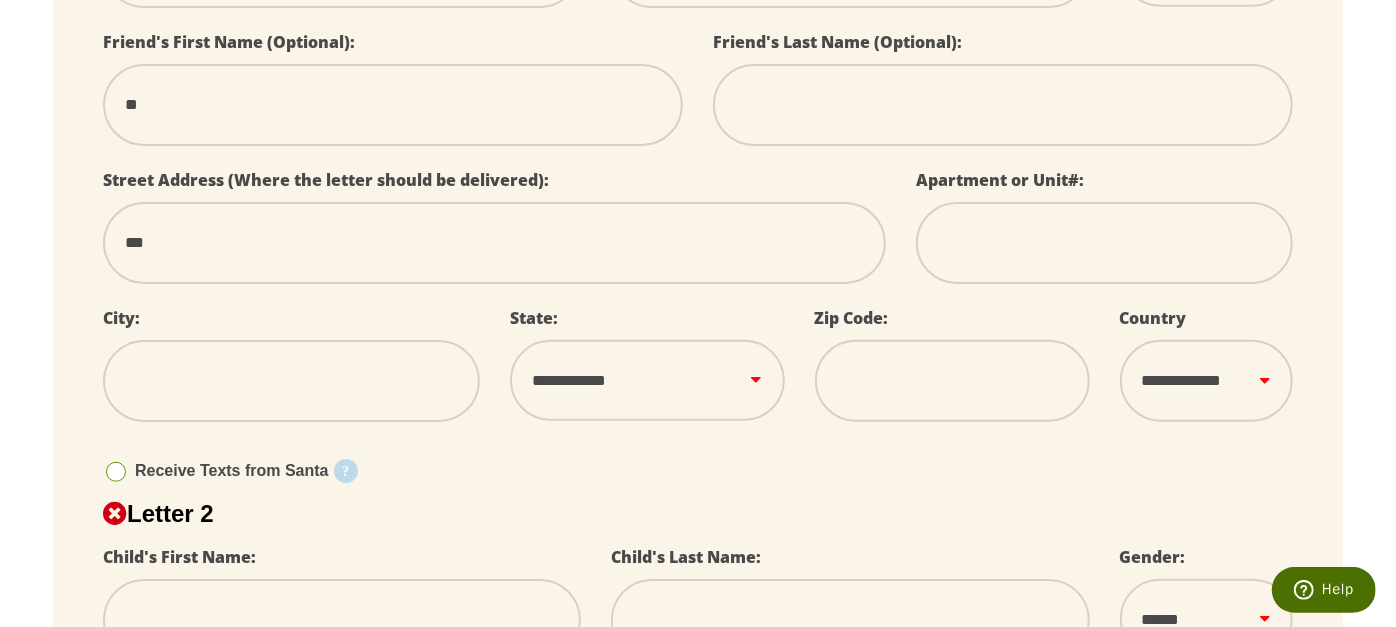 type on "****" 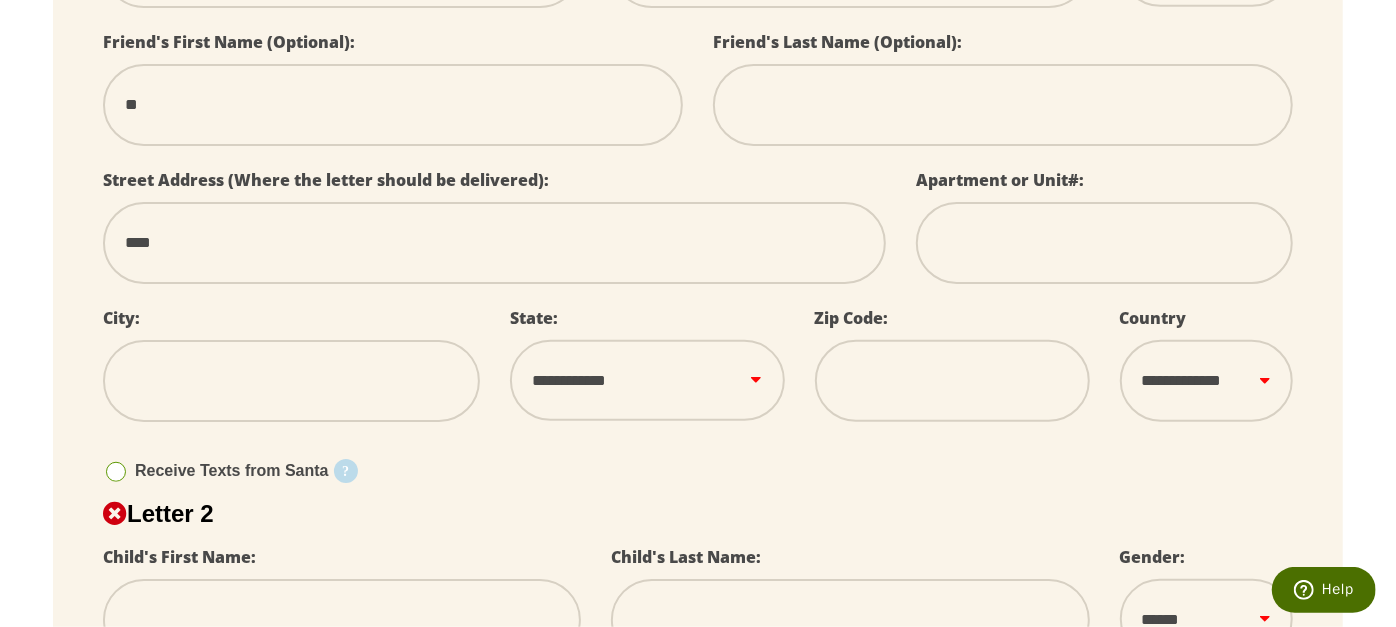 type on "****" 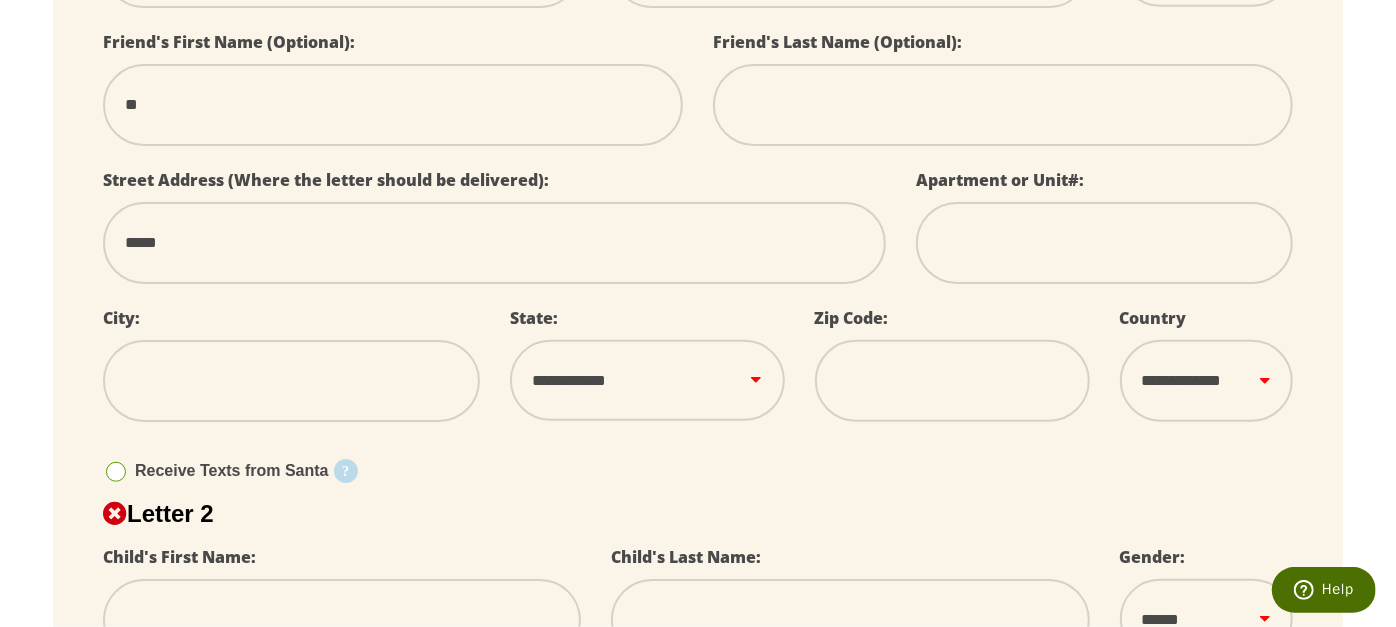 type on "******" 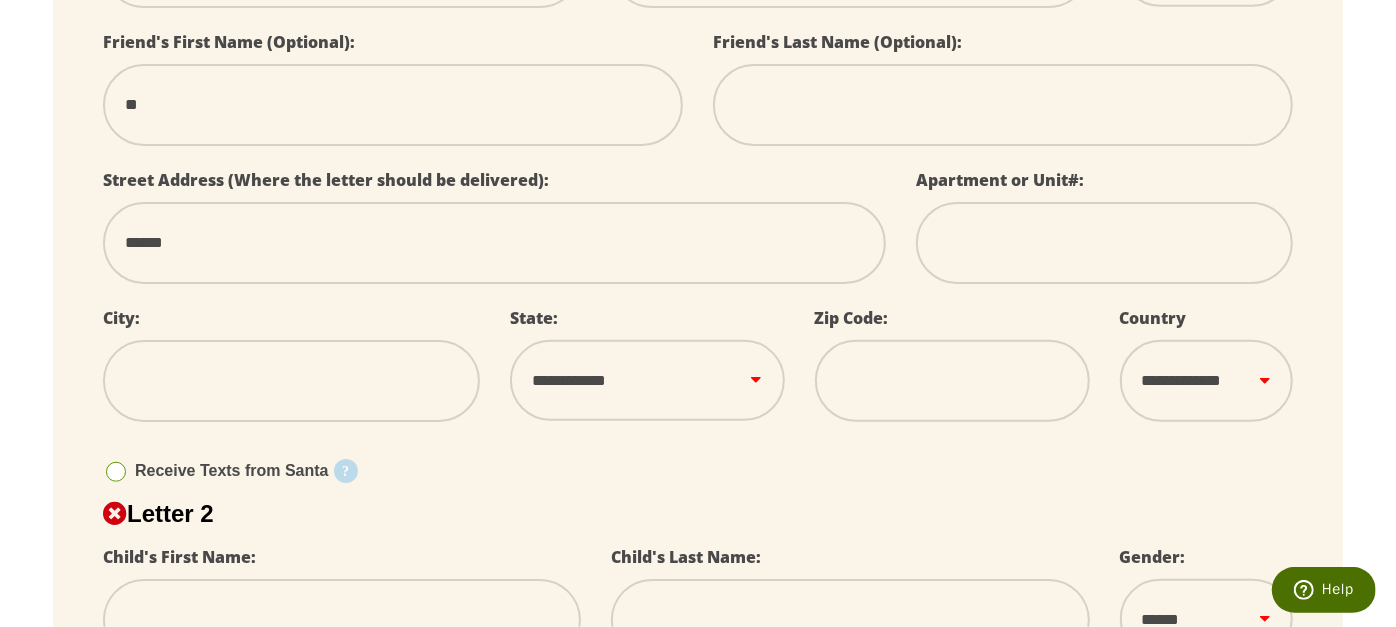 select 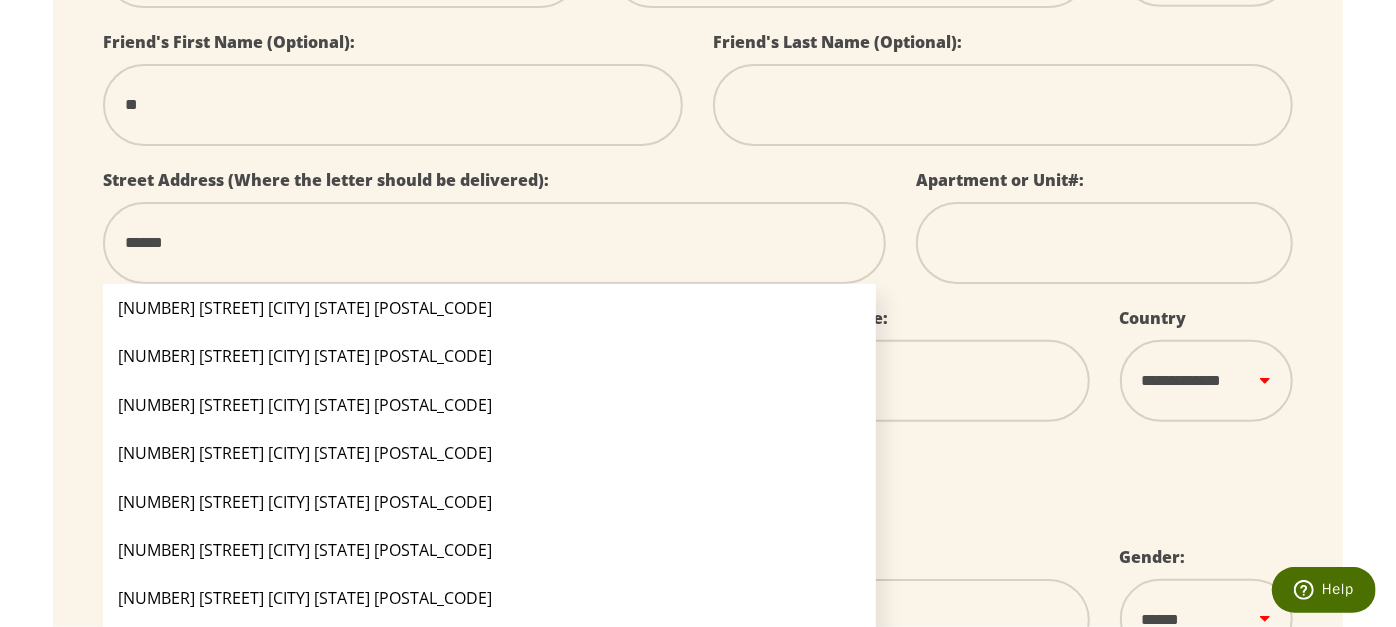 type on "*******" 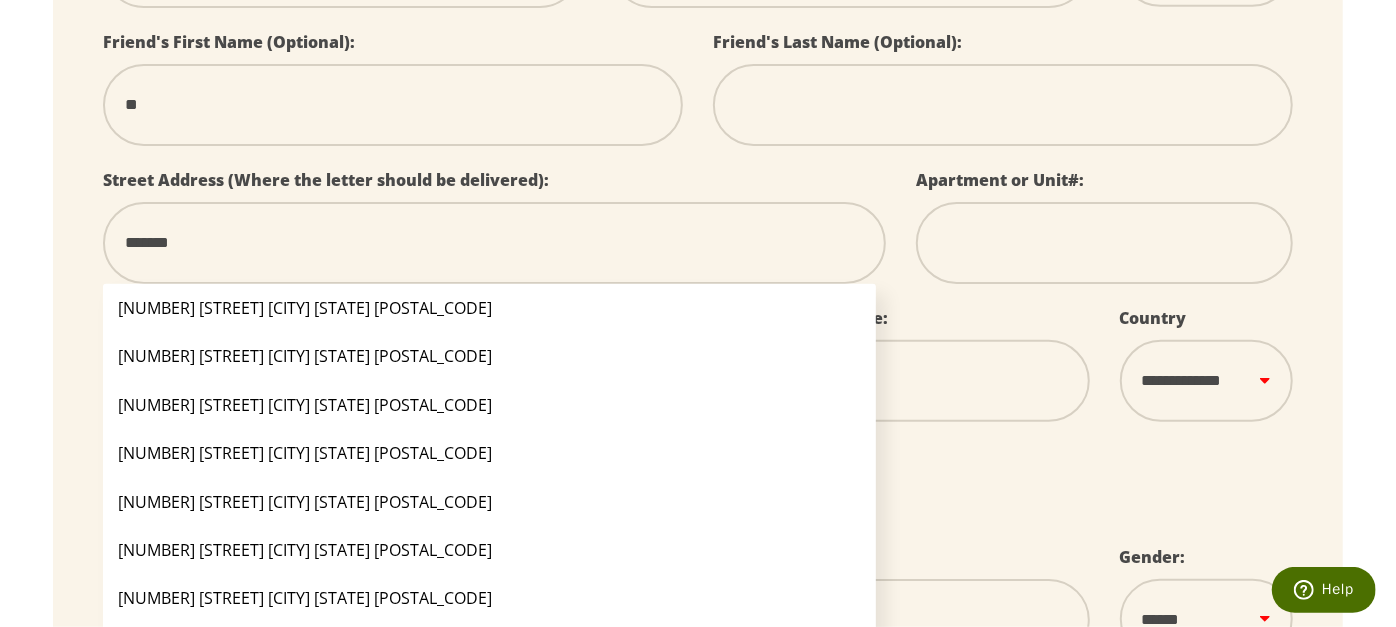 type on "********" 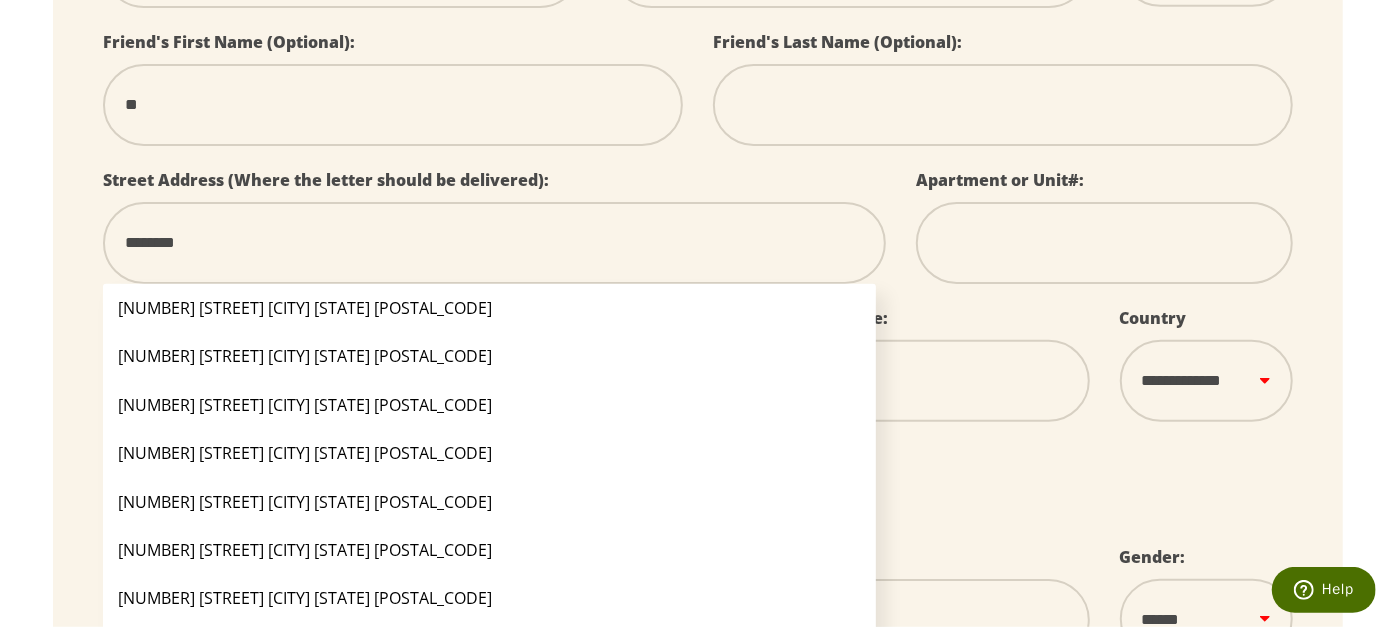 type on "*********" 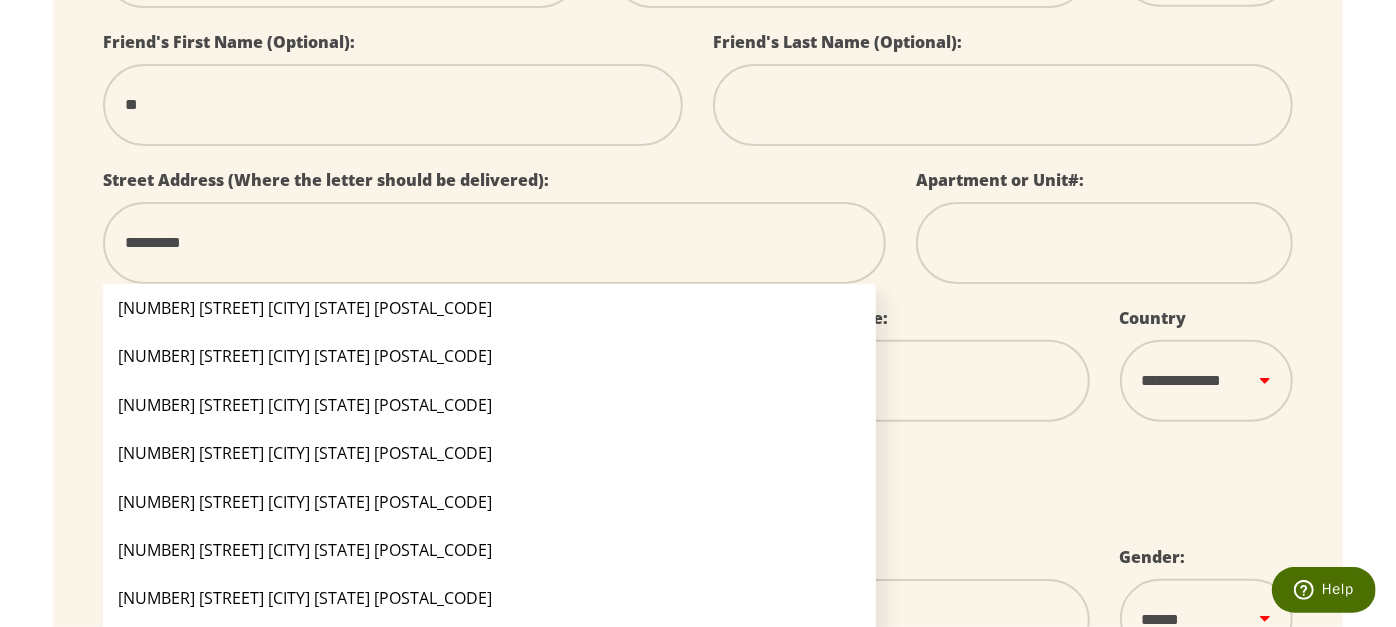 type on "**********" 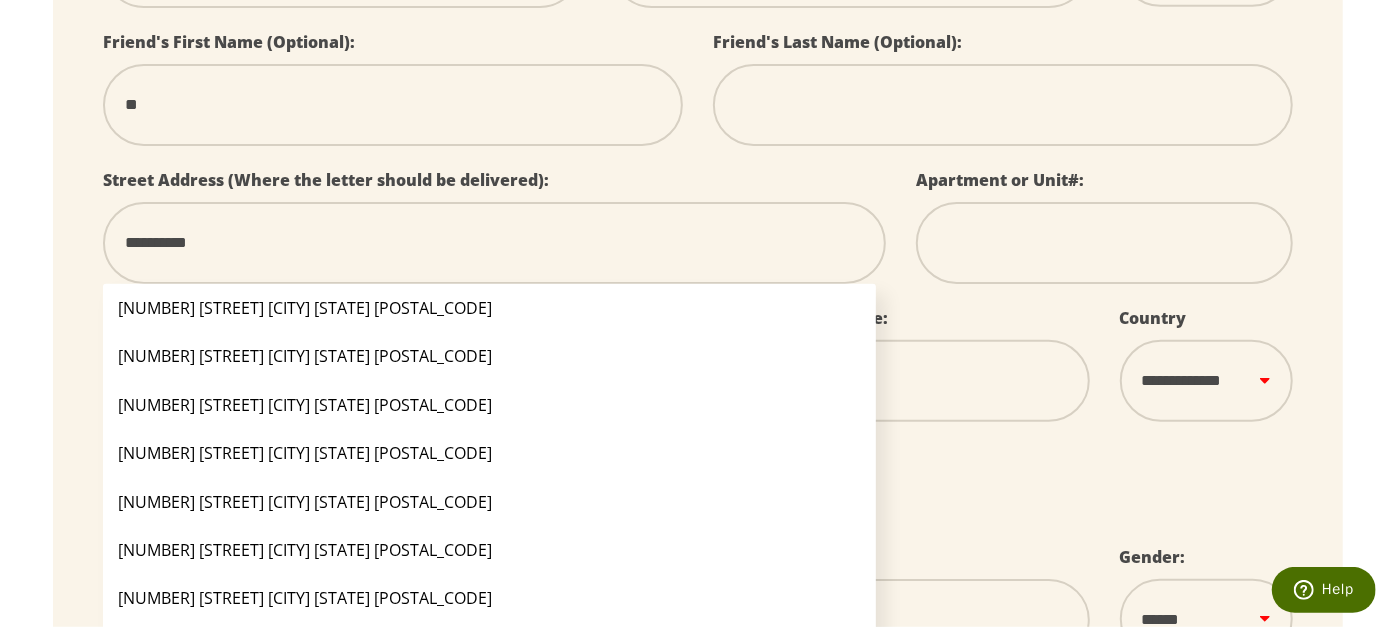 type on "**********" 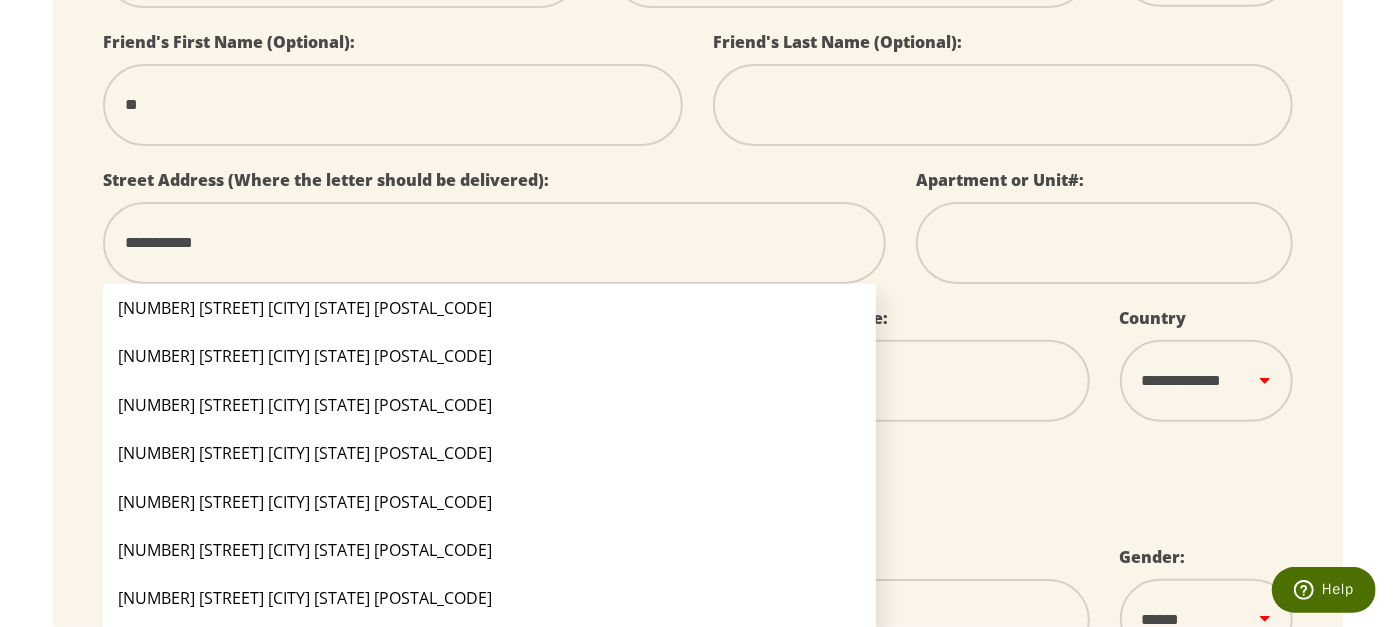 type on "**********" 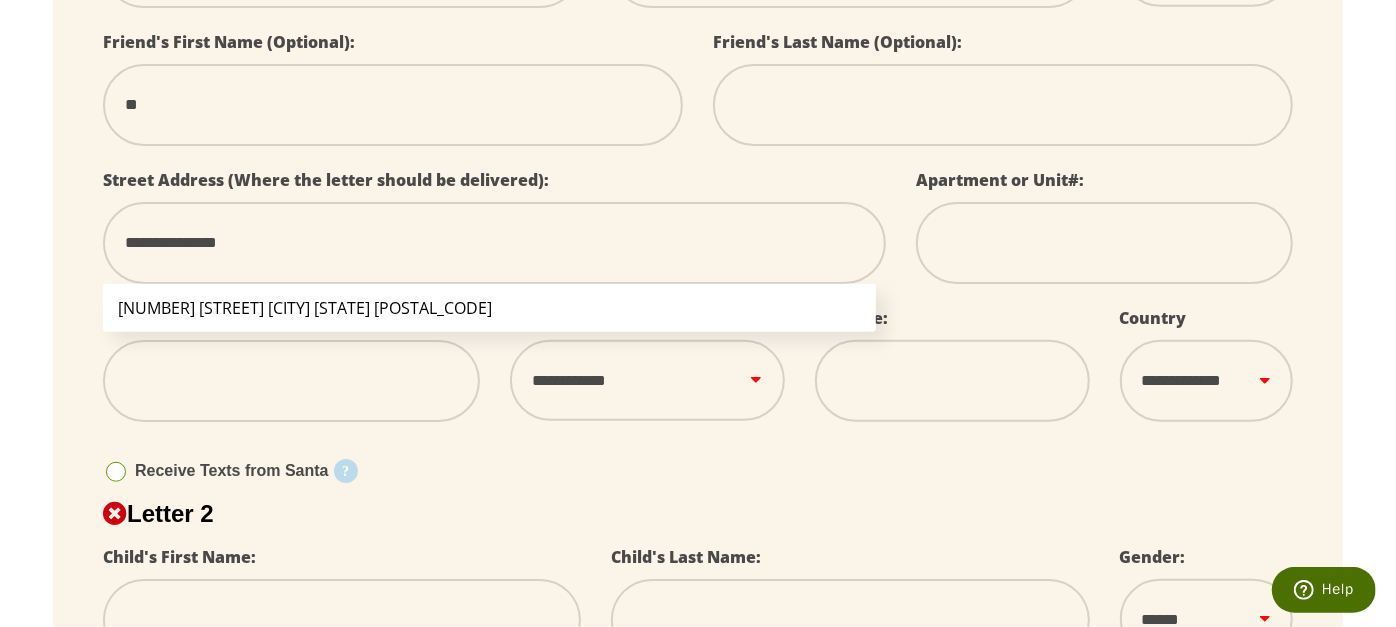 click on "5180 Brayden Ct Las Vegas
NV 89131" at bounding box center [489, 308] 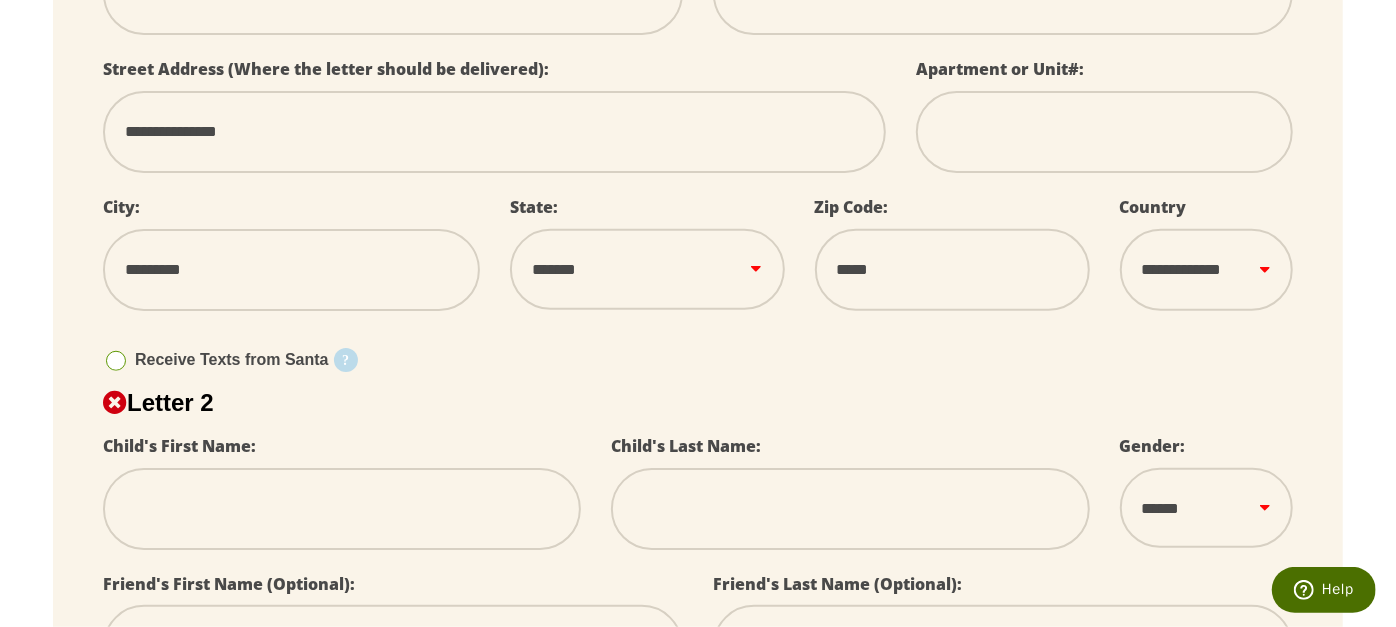 scroll, scrollTop: 888, scrollLeft: 0, axis: vertical 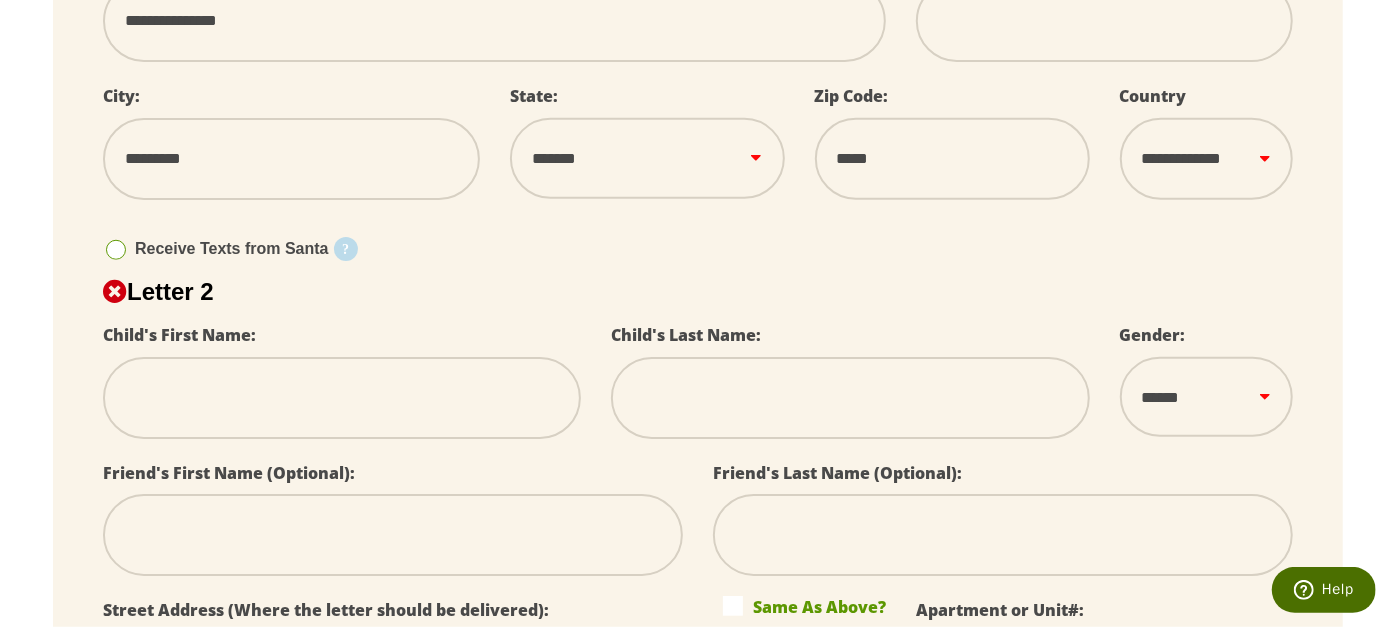 click at bounding box center (116, 250) 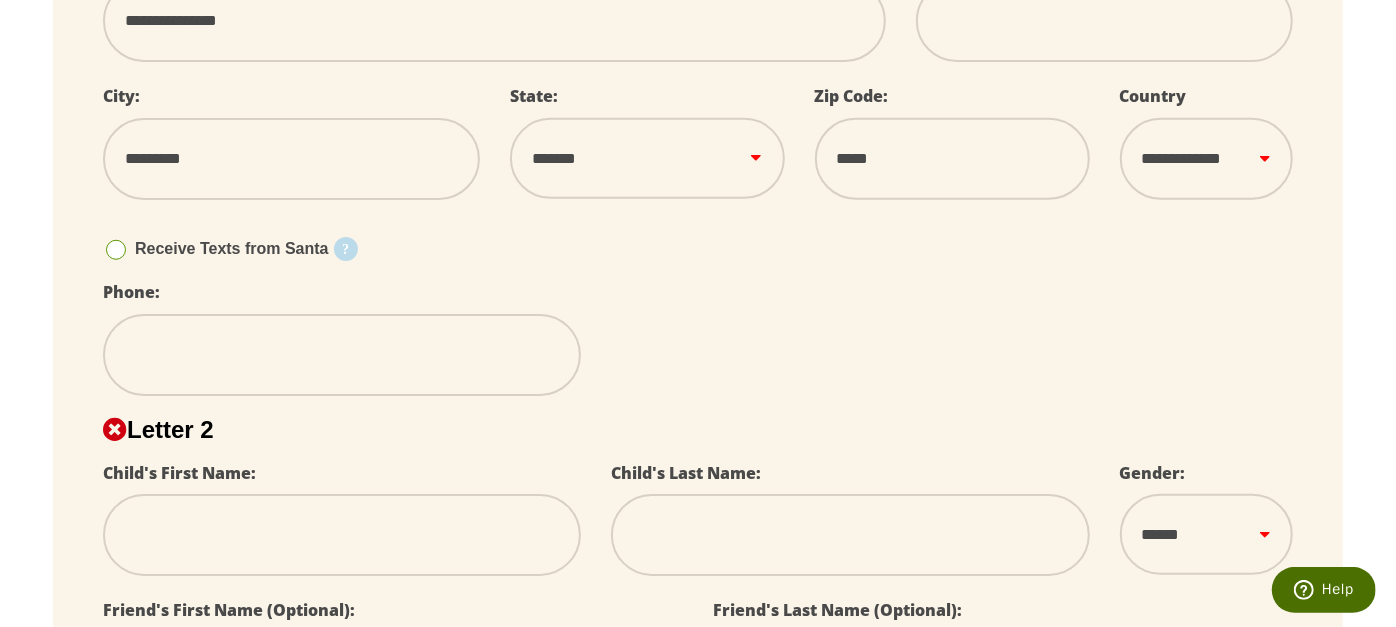 click at bounding box center (342, 355) 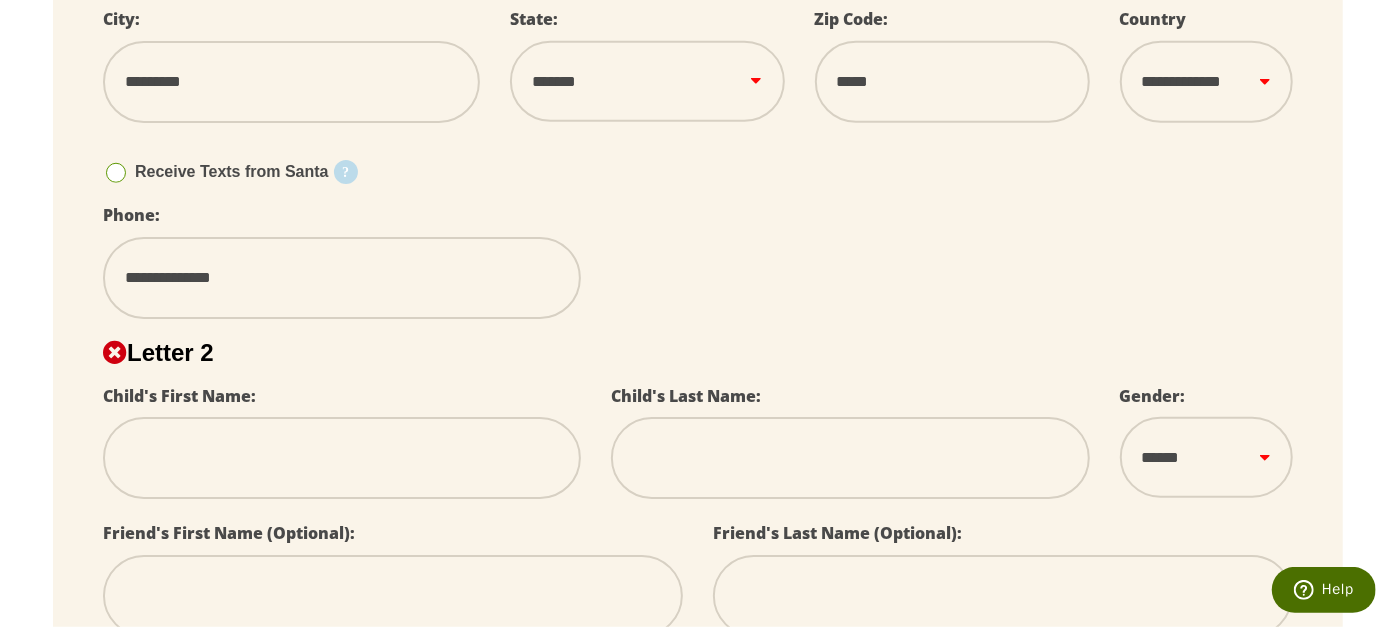 scroll, scrollTop: 1000, scrollLeft: 0, axis: vertical 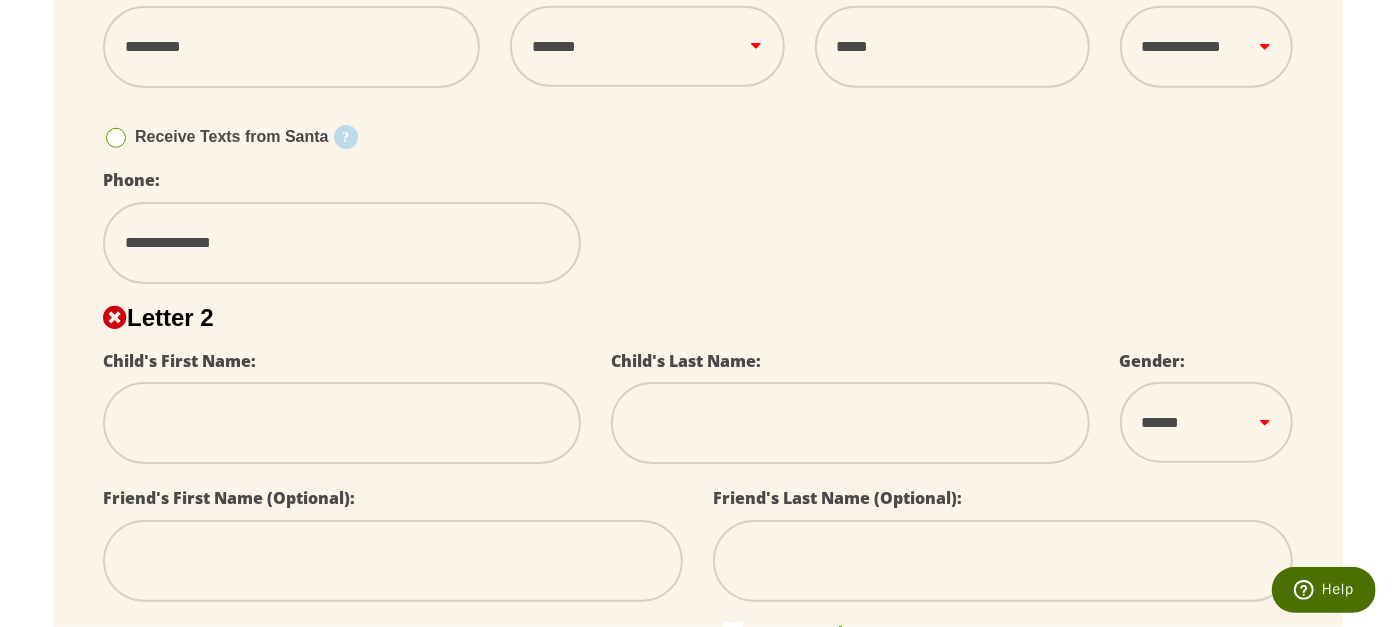 click at bounding box center [342, 423] 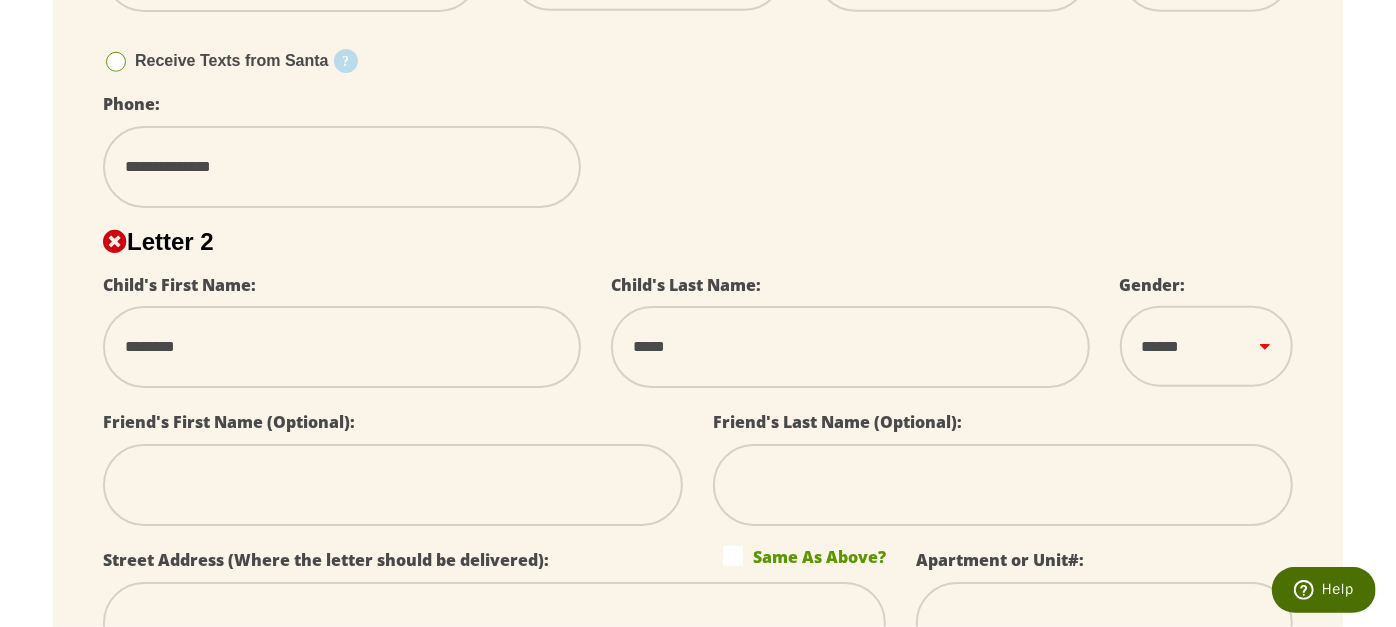 scroll, scrollTop: 1111, scrollLeft: 0, axis: vertical 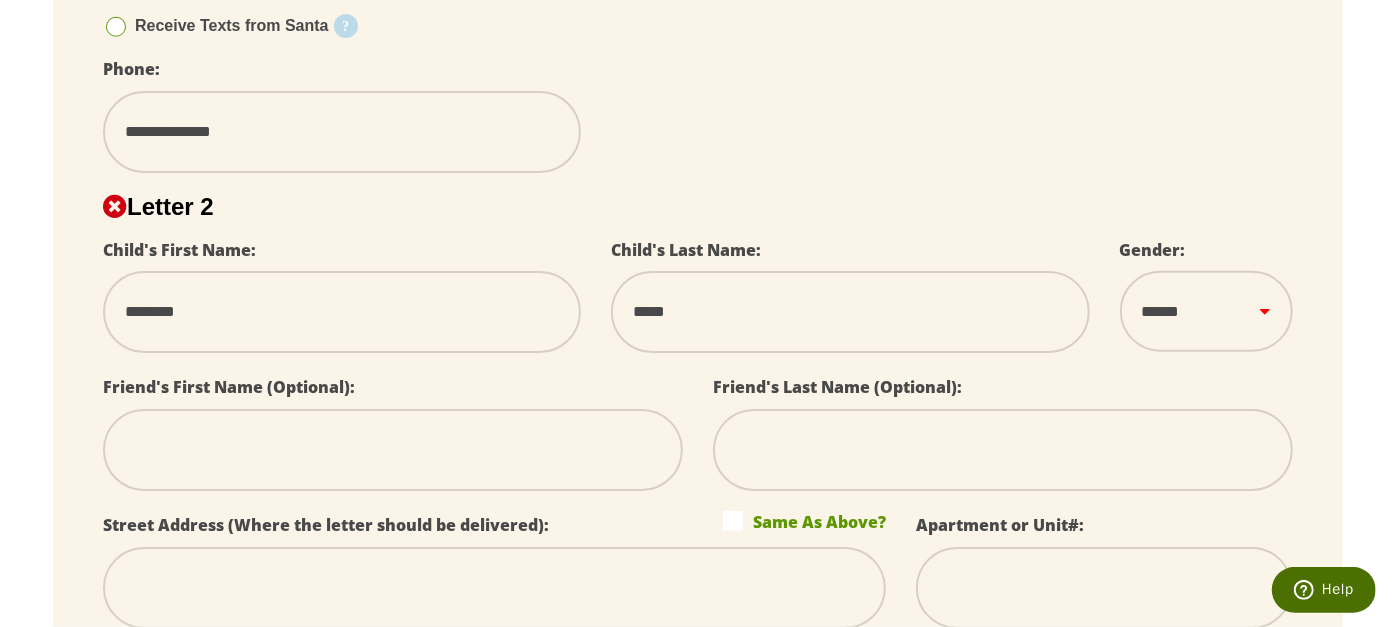 click on "******   ***   ****" at bounding box center [1206, 311] 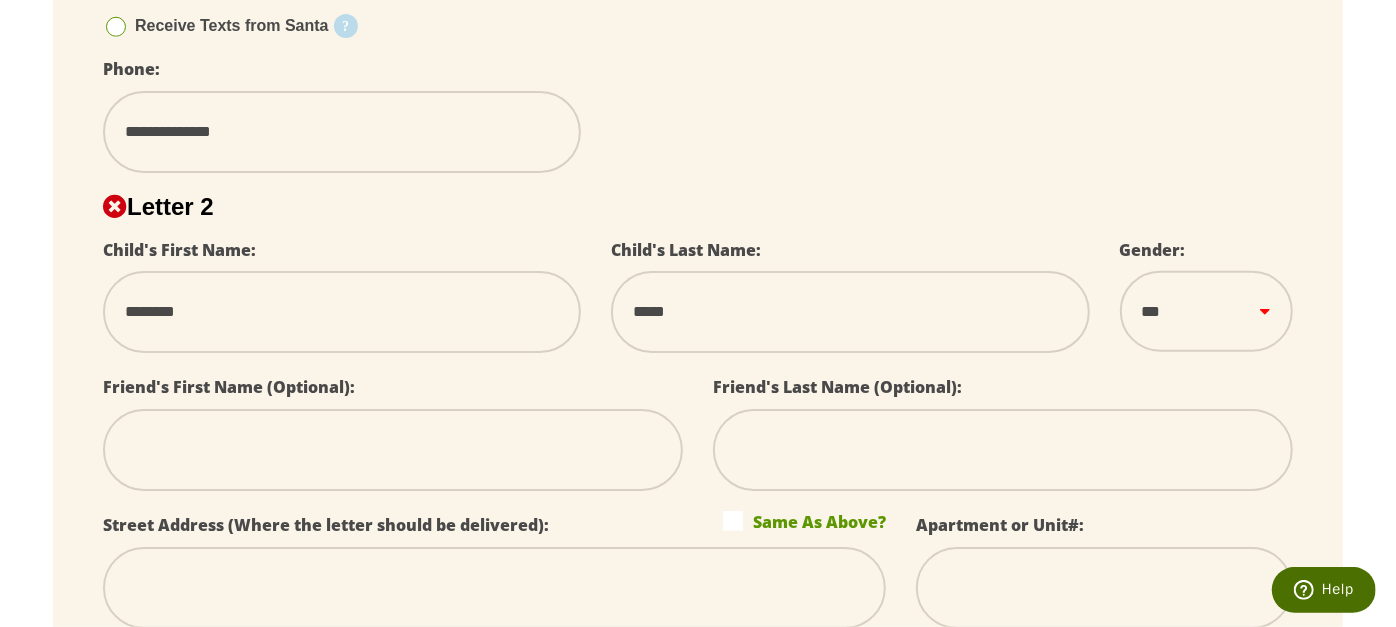 click on "******   ***   ****" at bounding box center (1206, 311) 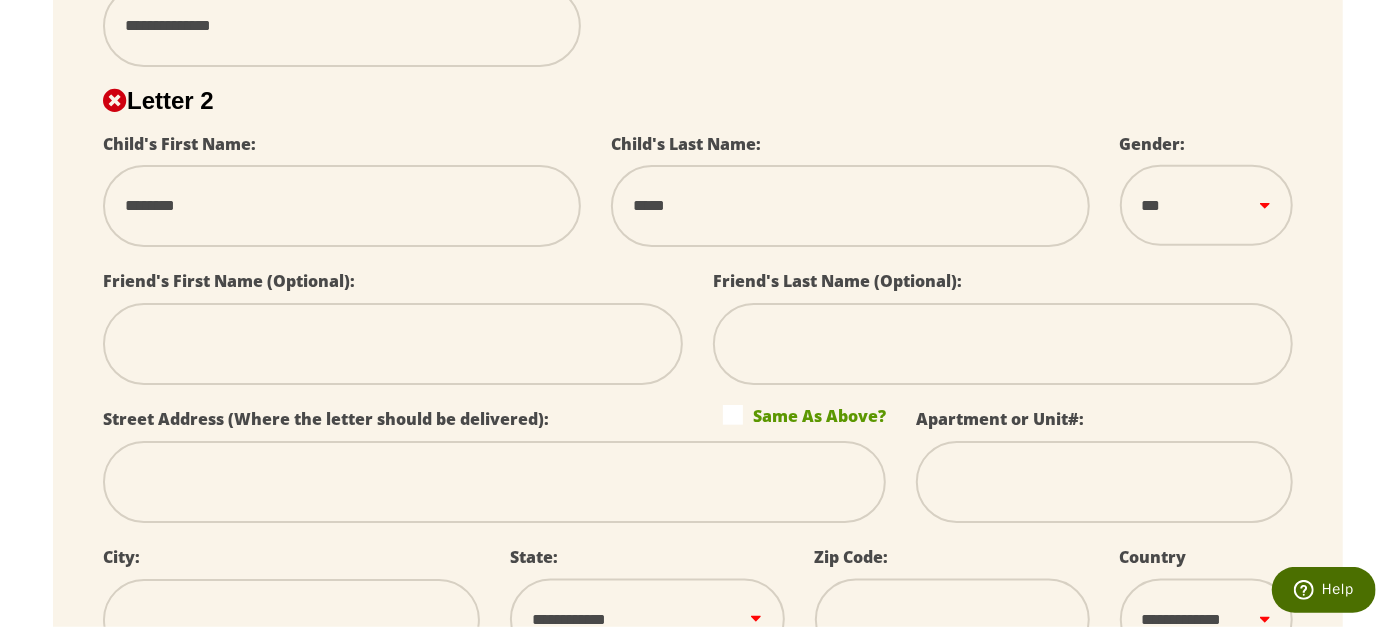 scroll, scrollTop: 1333, scrollLeft: 0, axis: vertical 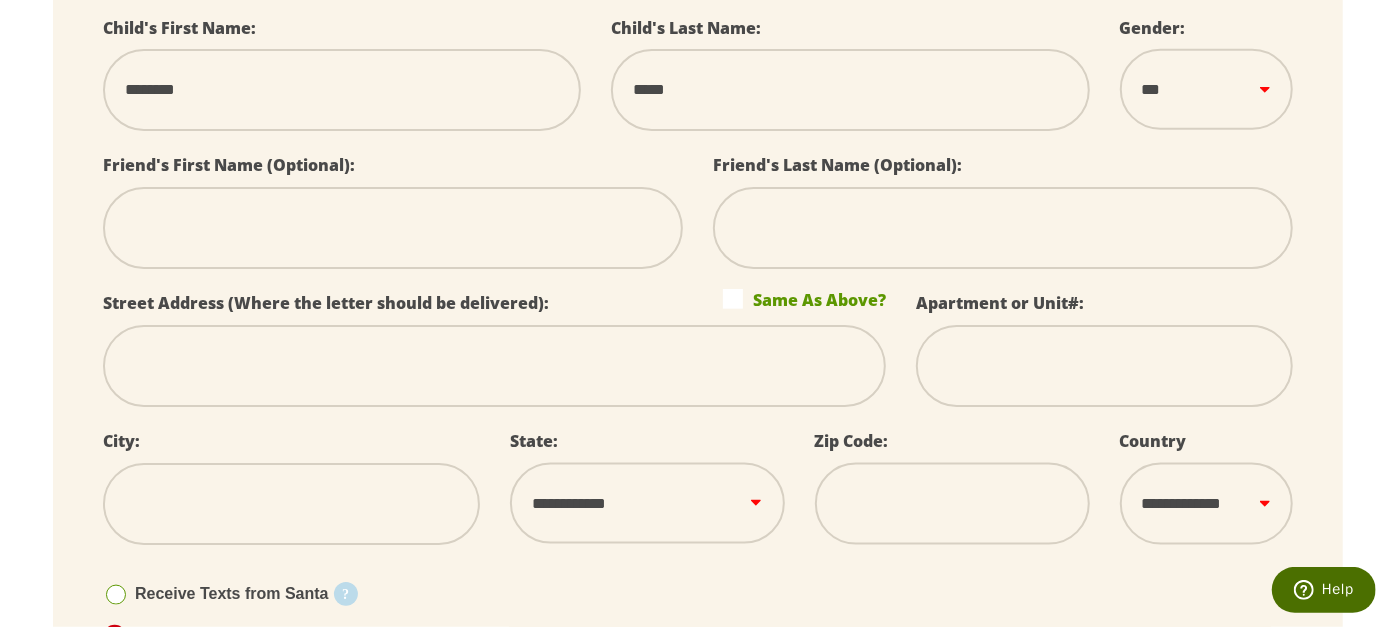 click at bounding box center [494, 366] 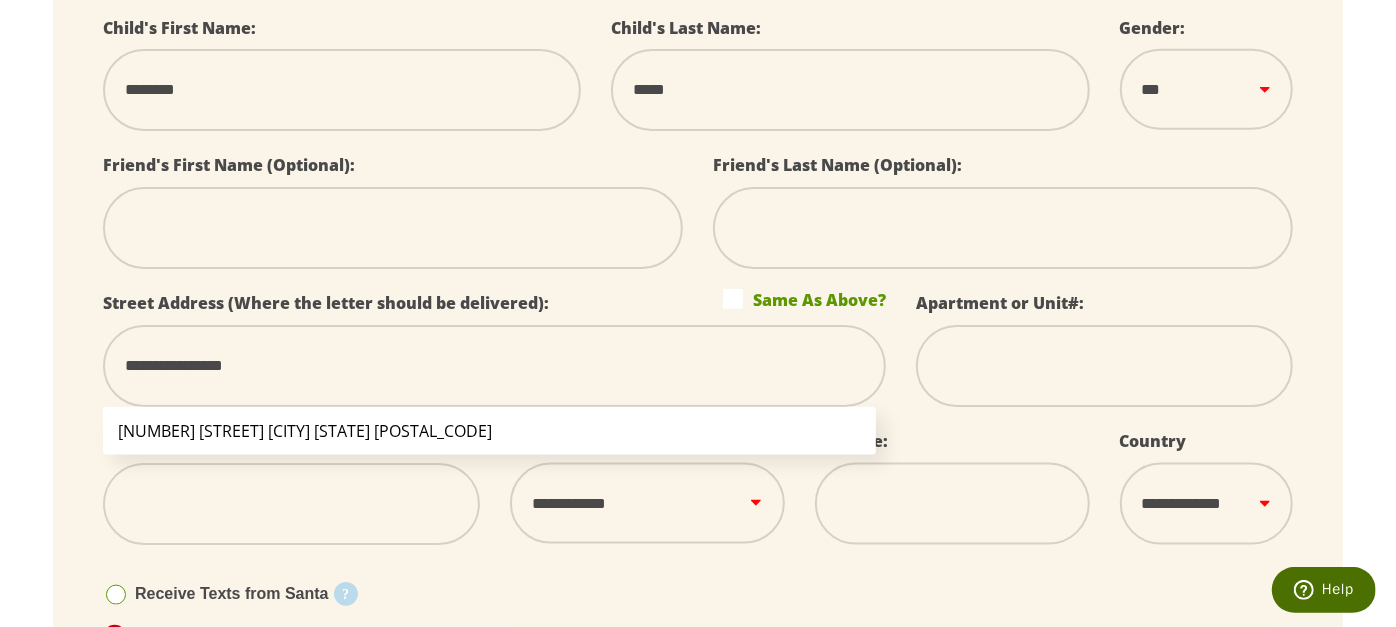 click on "3575 Dowding Way Loganville
GA 30052" at bounding box center (489, 431) 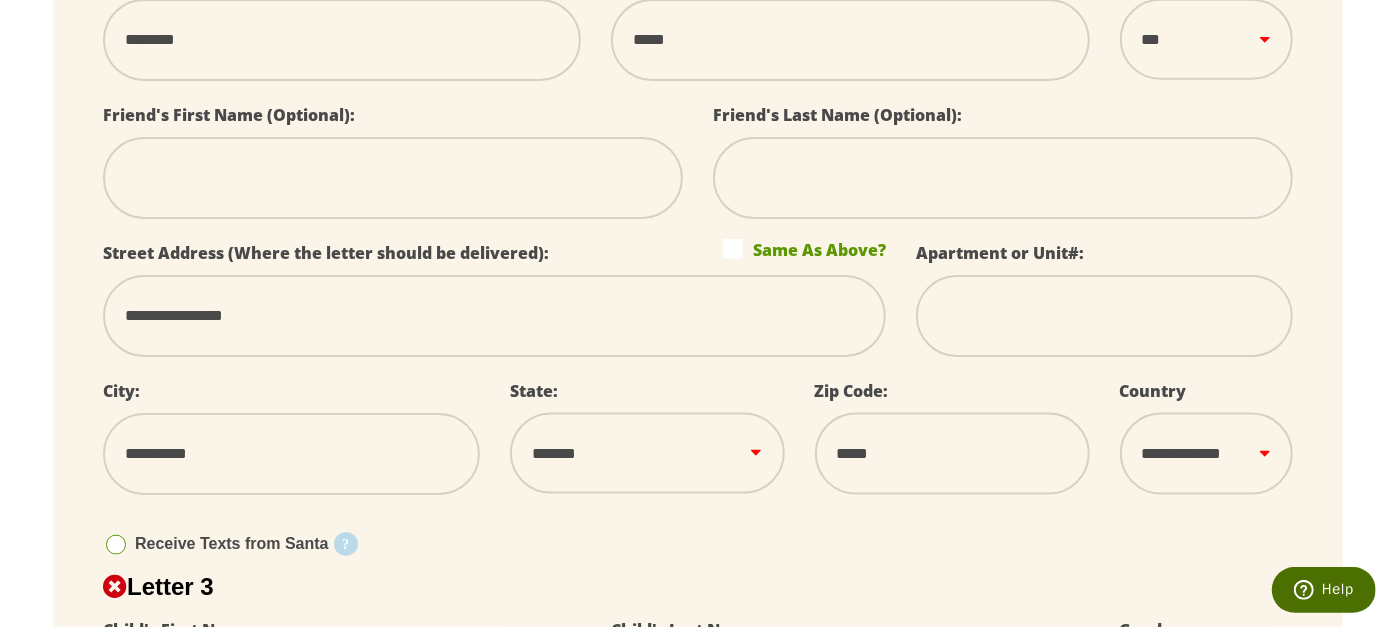 scroll, scrollTop: 1444, scrollLeft: 0, axis: vertical 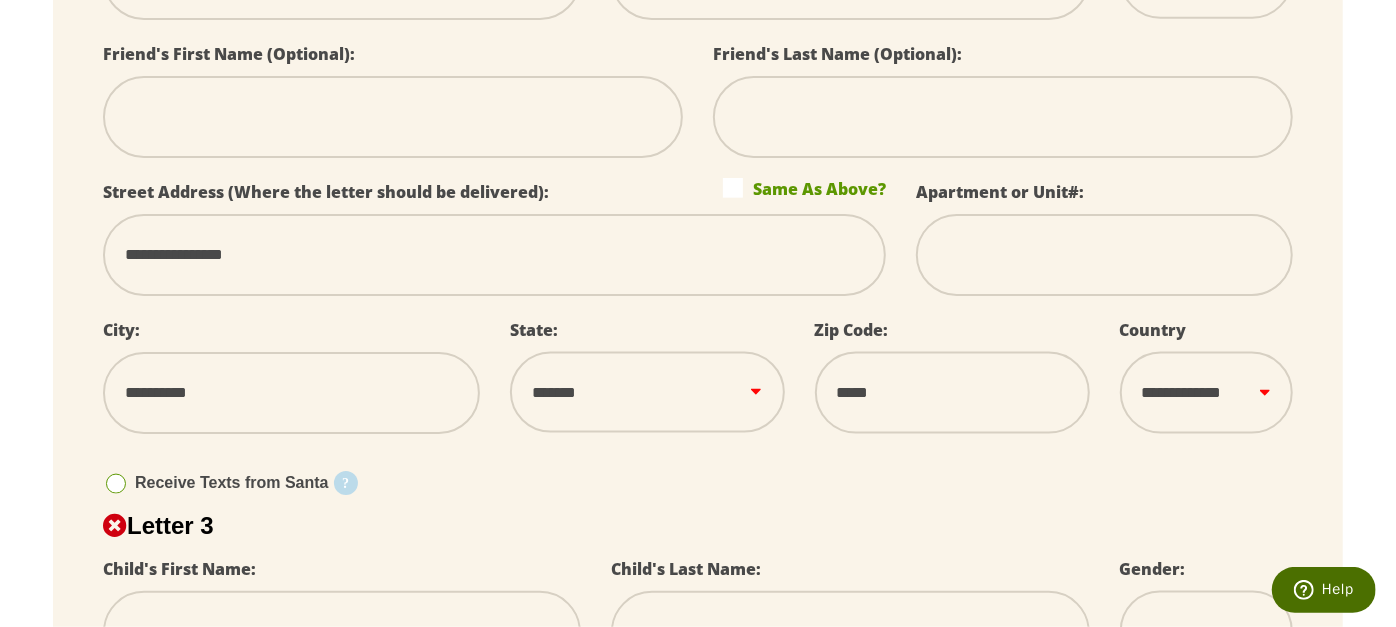 click at bounding box center [116, 484] 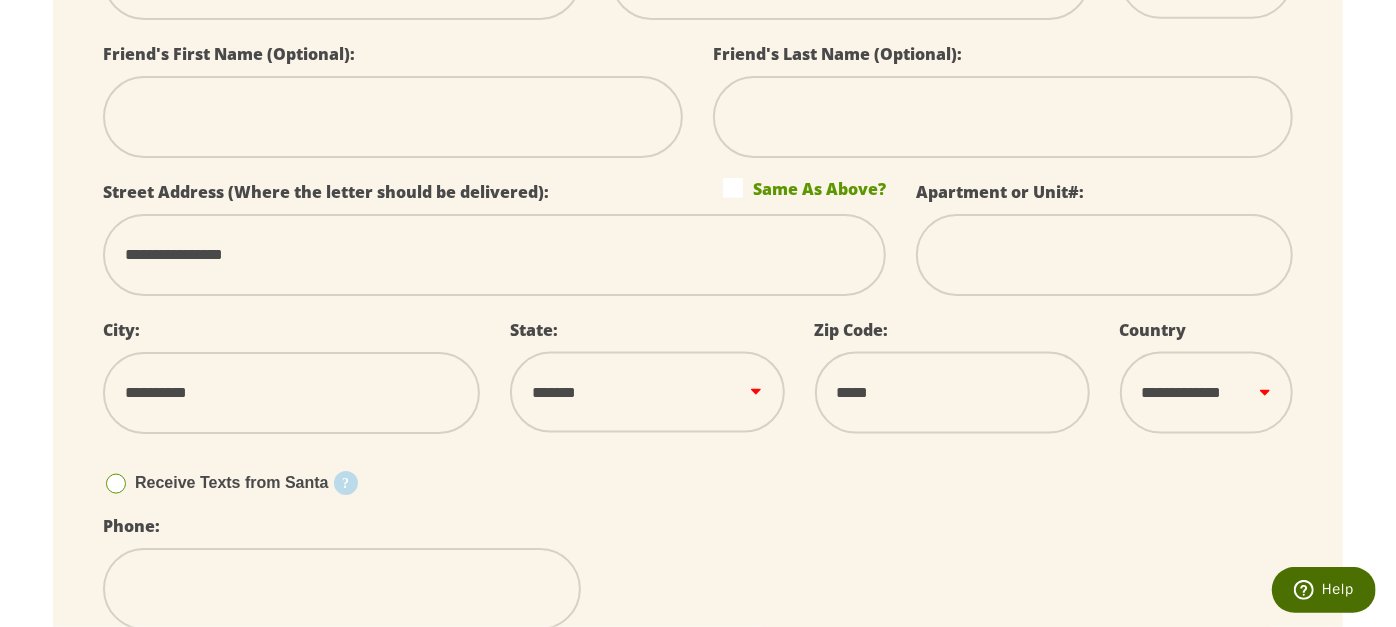 click at bounding box center [342, 589] 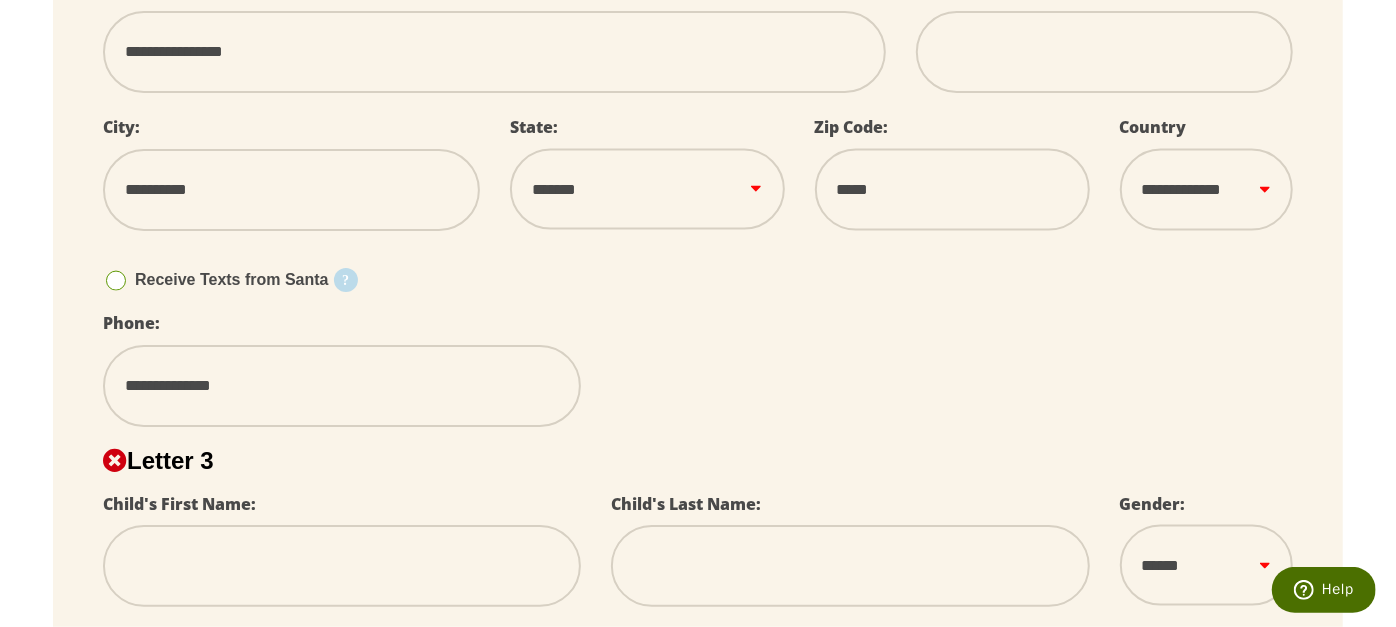 scroll, scrollTop: 1777, scrollLeft: 0, axis: vertical 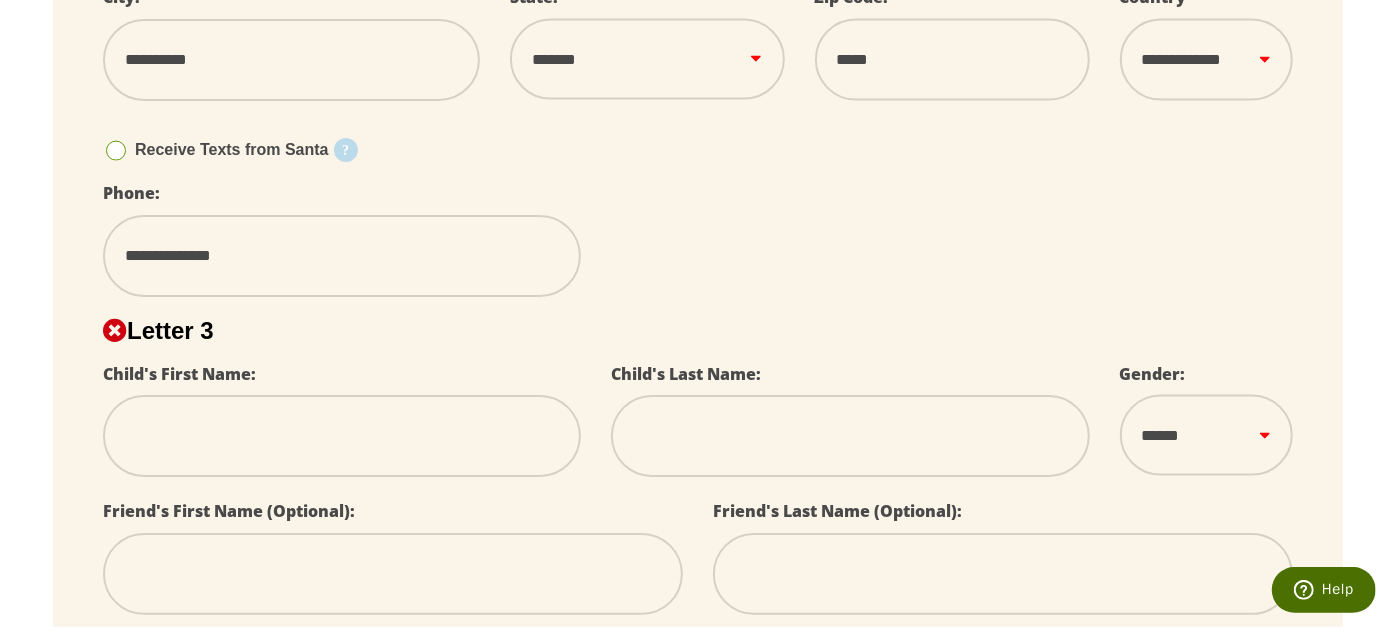 click at bounding box center (342, 436) 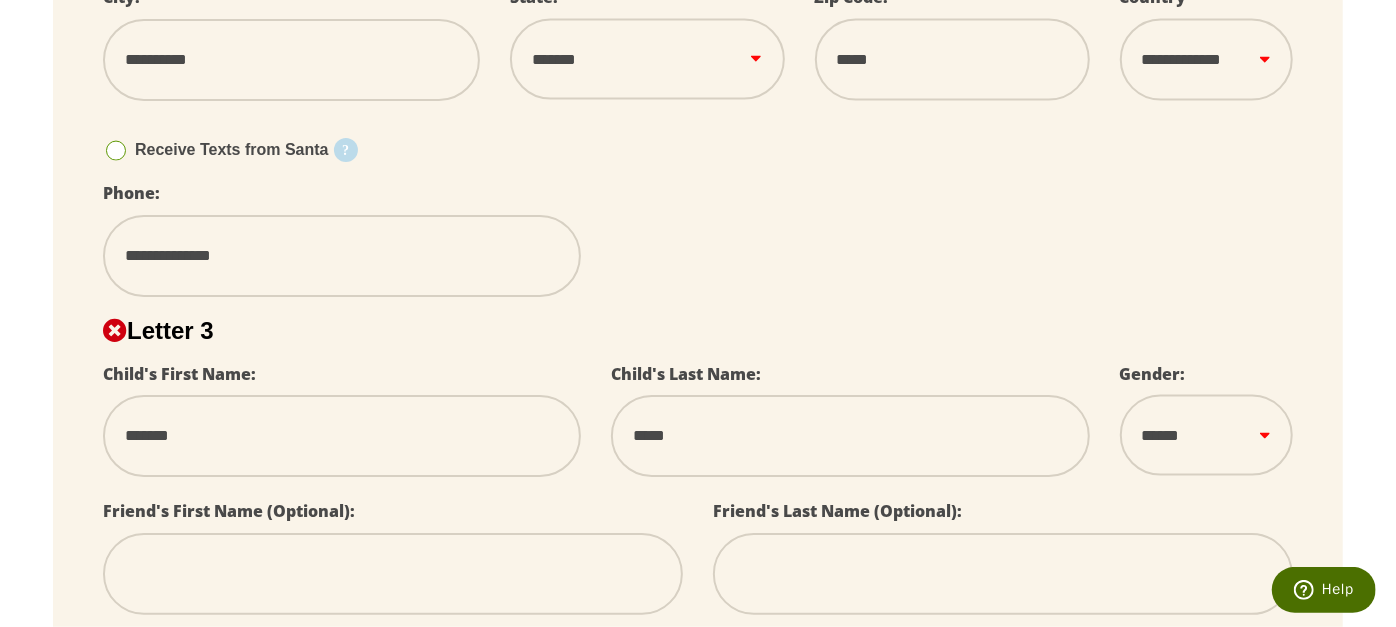 click on "******   ***   ****" at bounding box center [1206, 435] 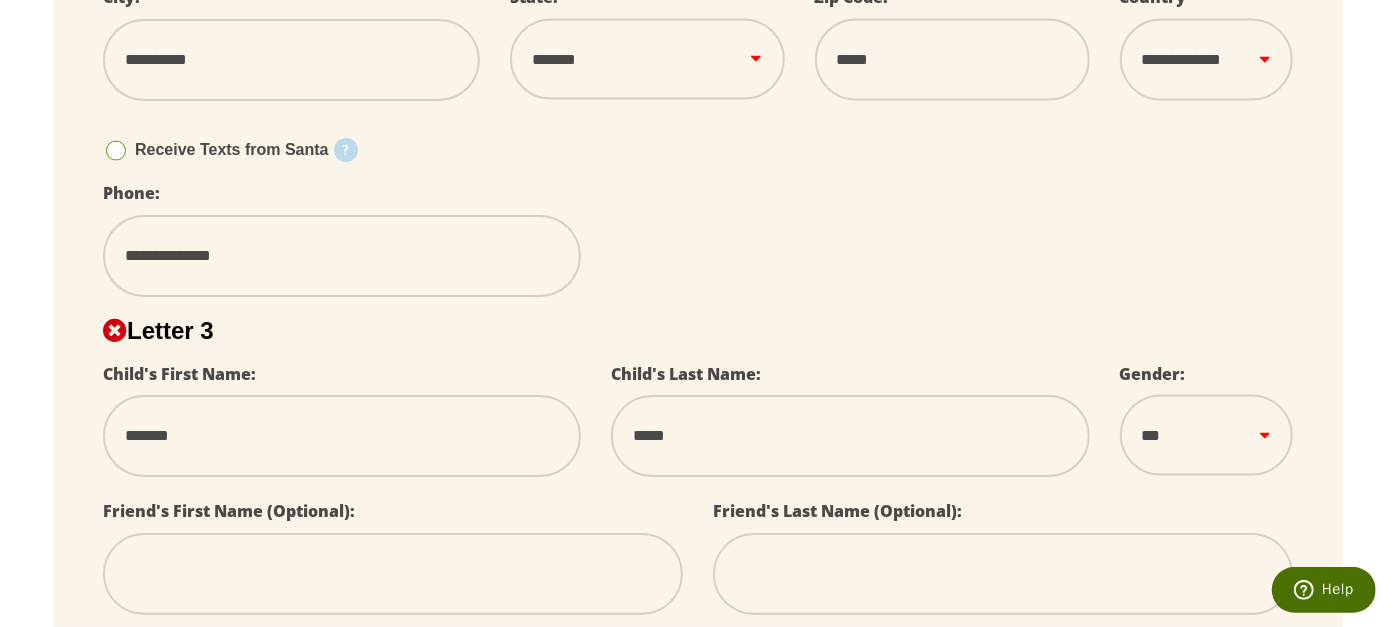 click on "******   ***   ****" at bounding box center (1206, 435) 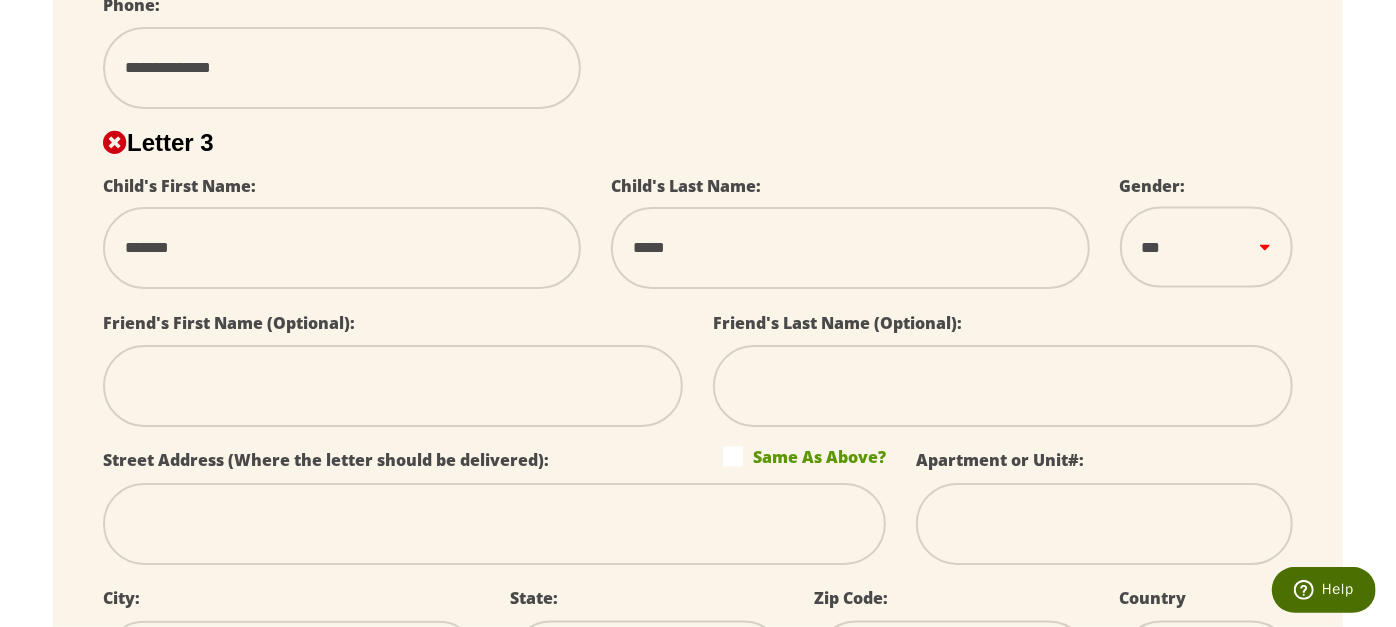 scroll, scrollTop: 2000, scrollLeft: 0, axis: vertical 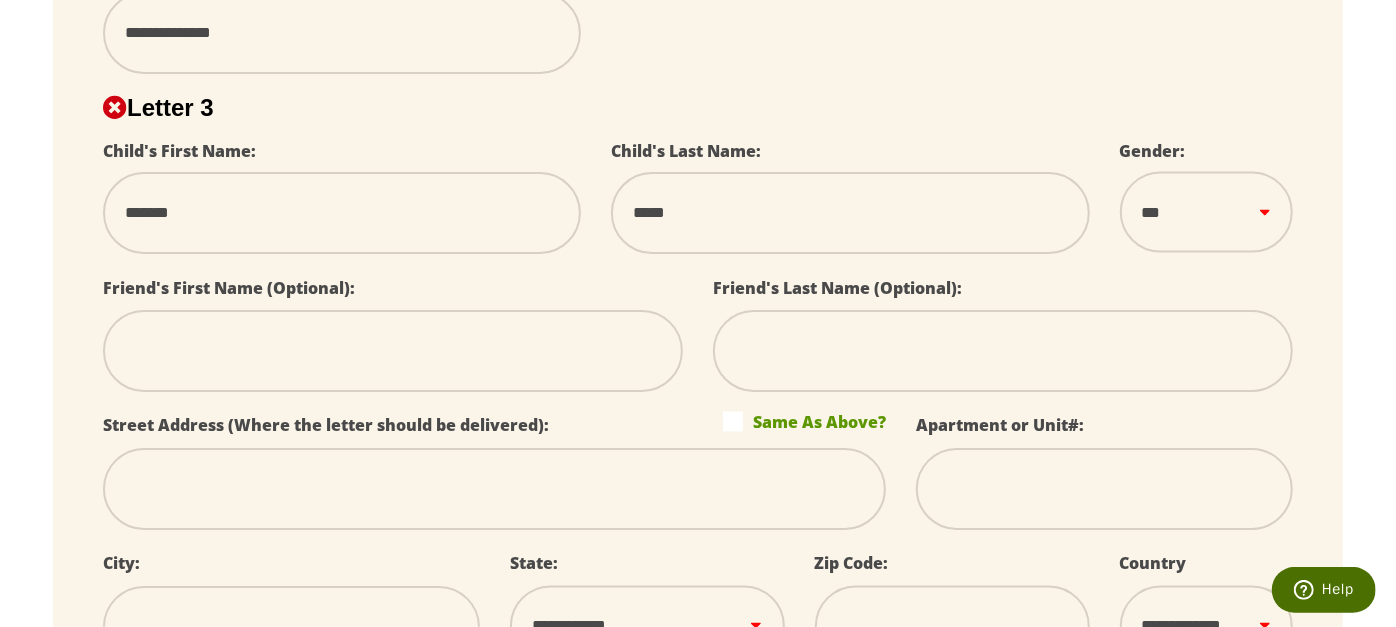 click at bounding box center (494, 489) 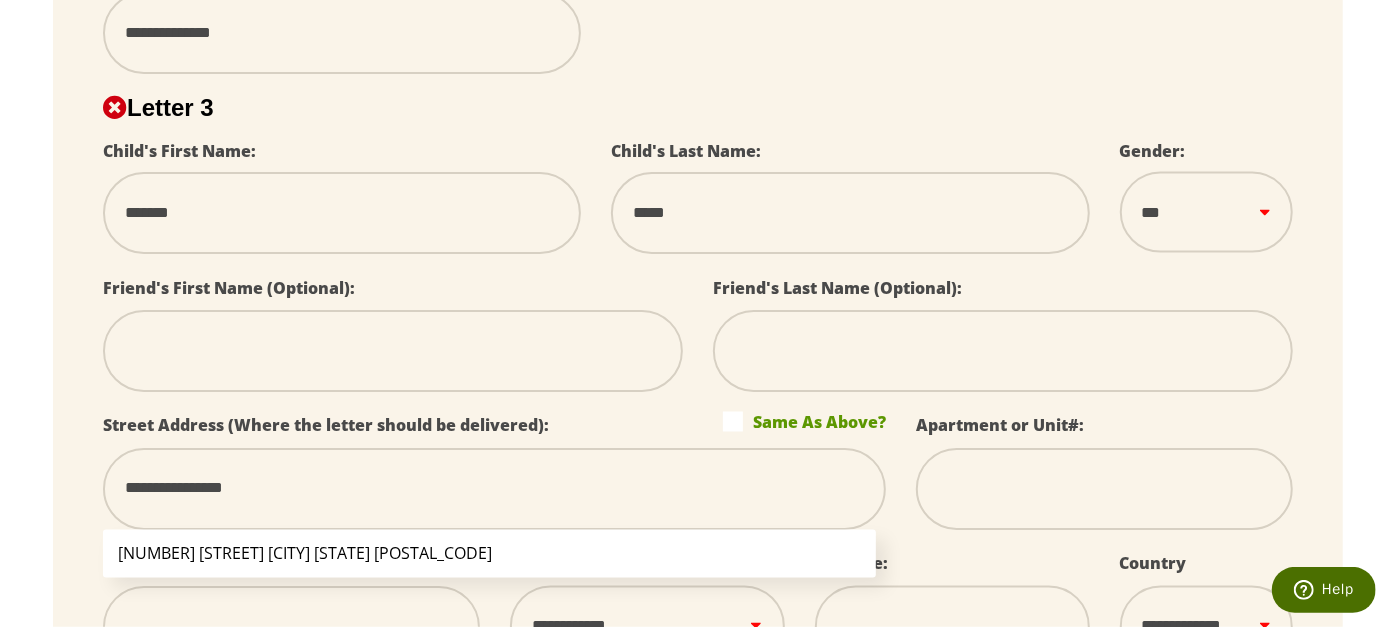 click on "3575 Dowding Way Loganville
GA 30052" at bounding box center (489, 554) 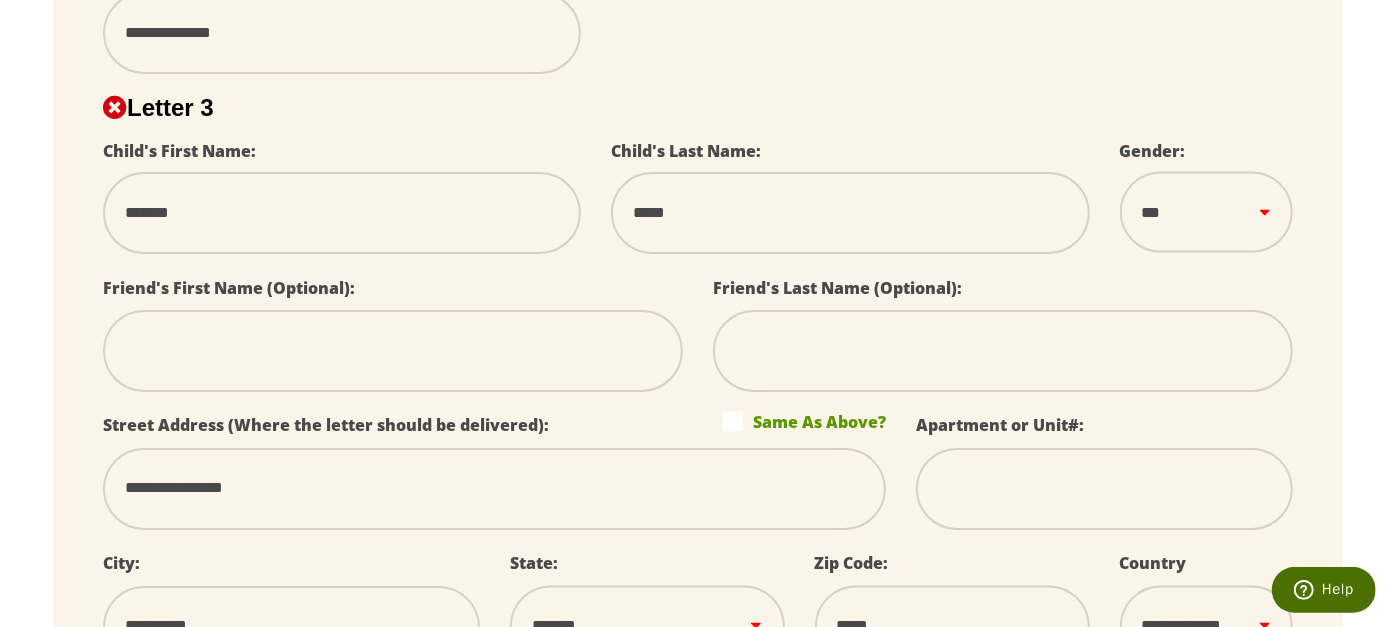 scroll, scrollTop: 2222, scrollLeft: 0, axis: vertical 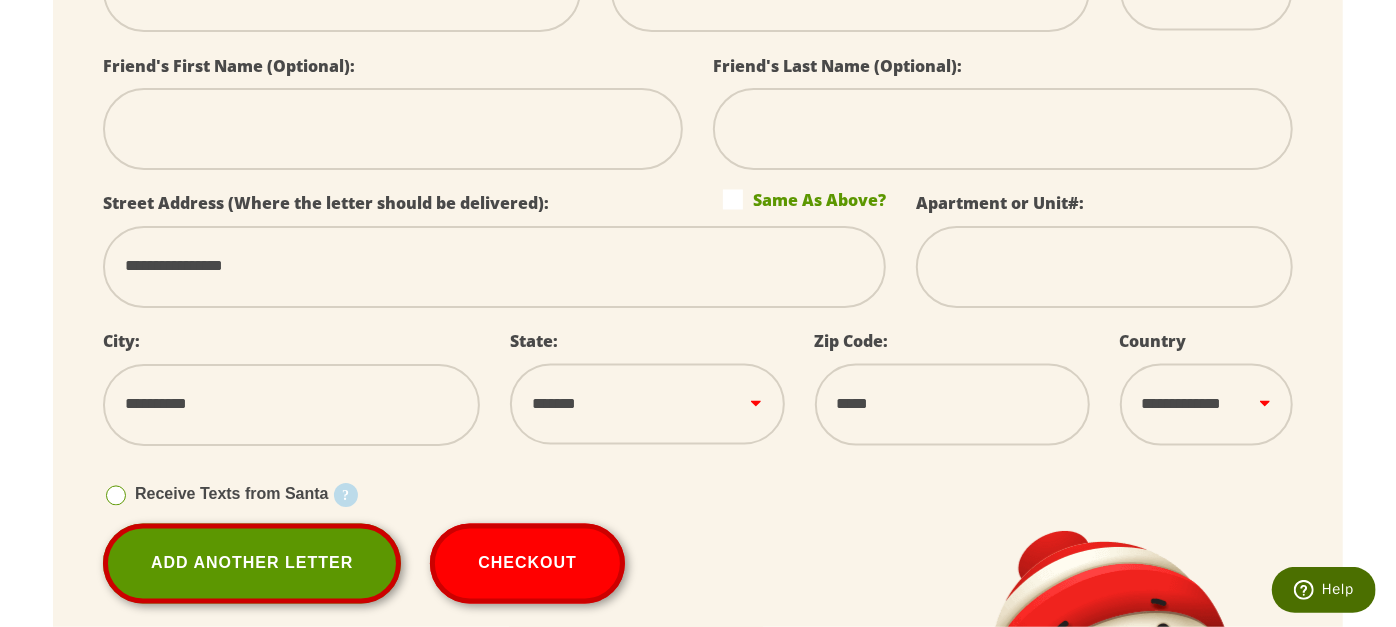click at bounding box center [116, 496] 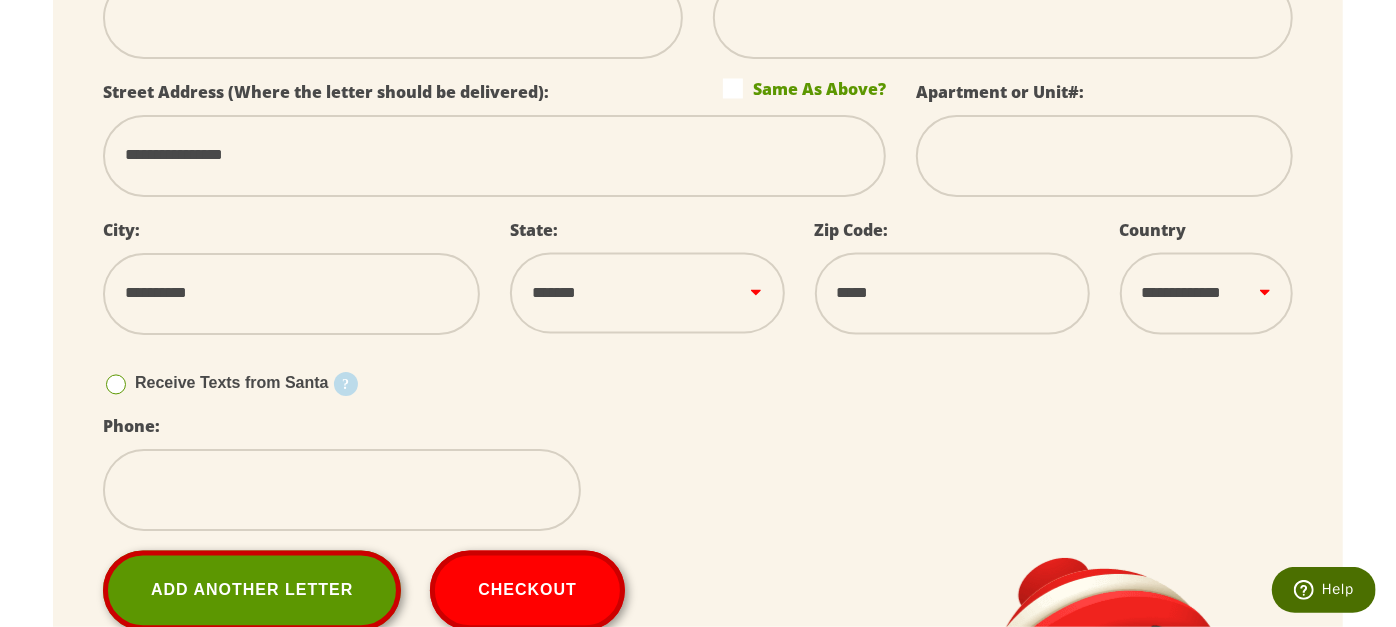 scroll, scrollTop: 1888, scrollLeft: 0, axis: vertical 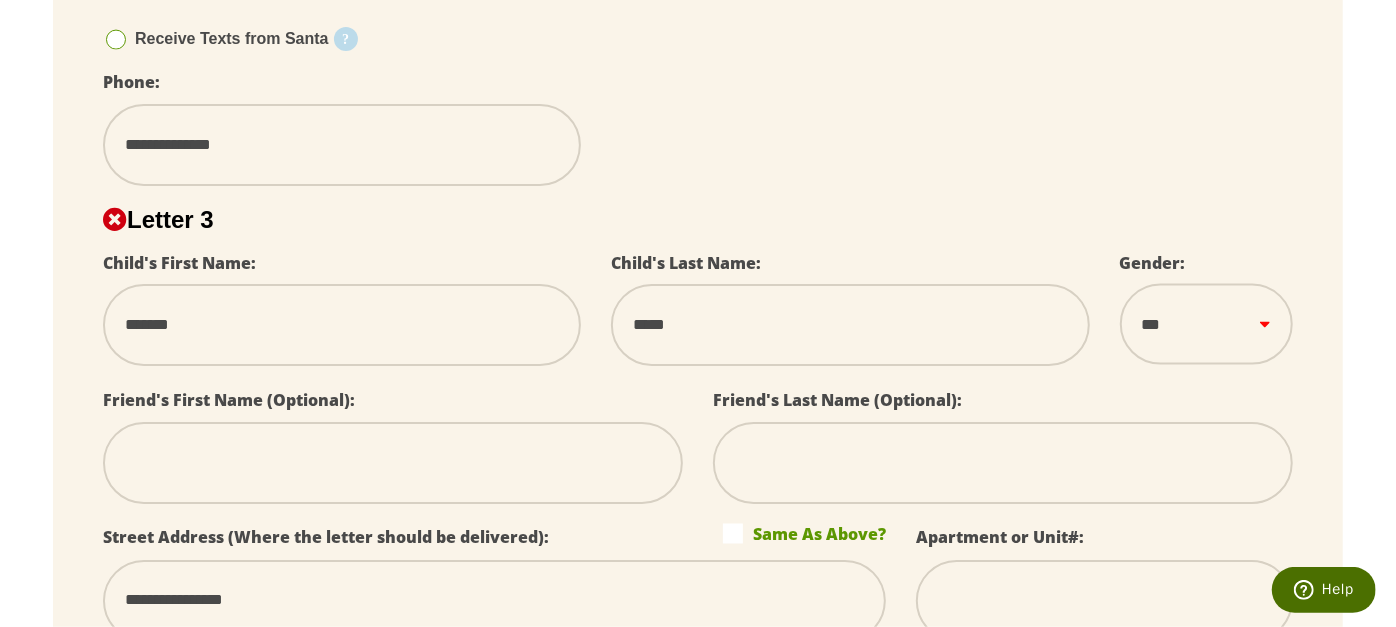 click on "**********" at bounding box center [342, 145] 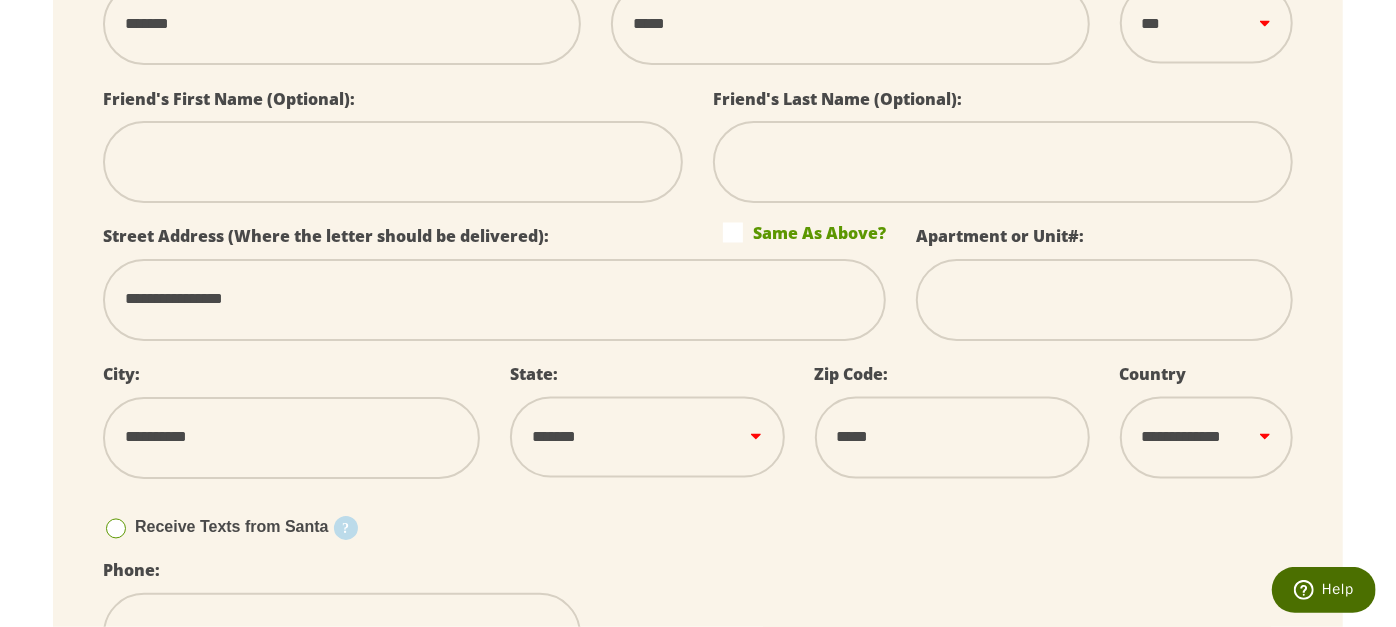 scroll, scrollTop: 2444, scrollLeft: 0, axis: vertical 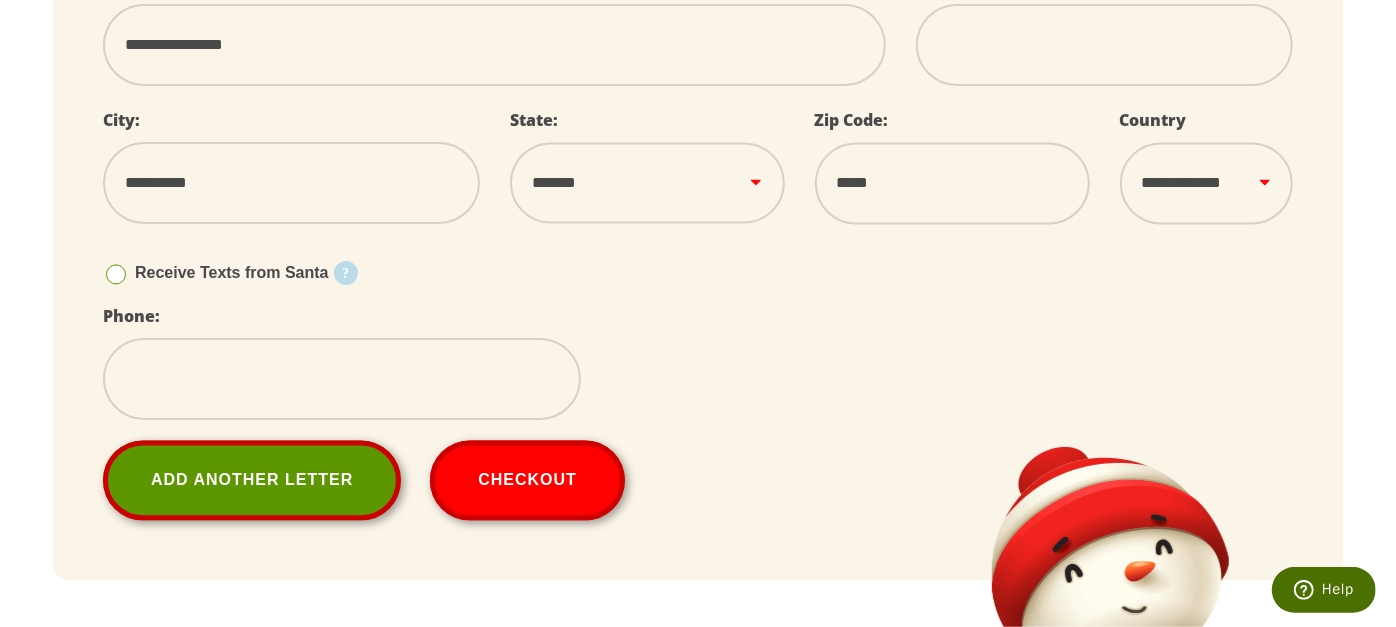 click at bounding box center [342, 379] 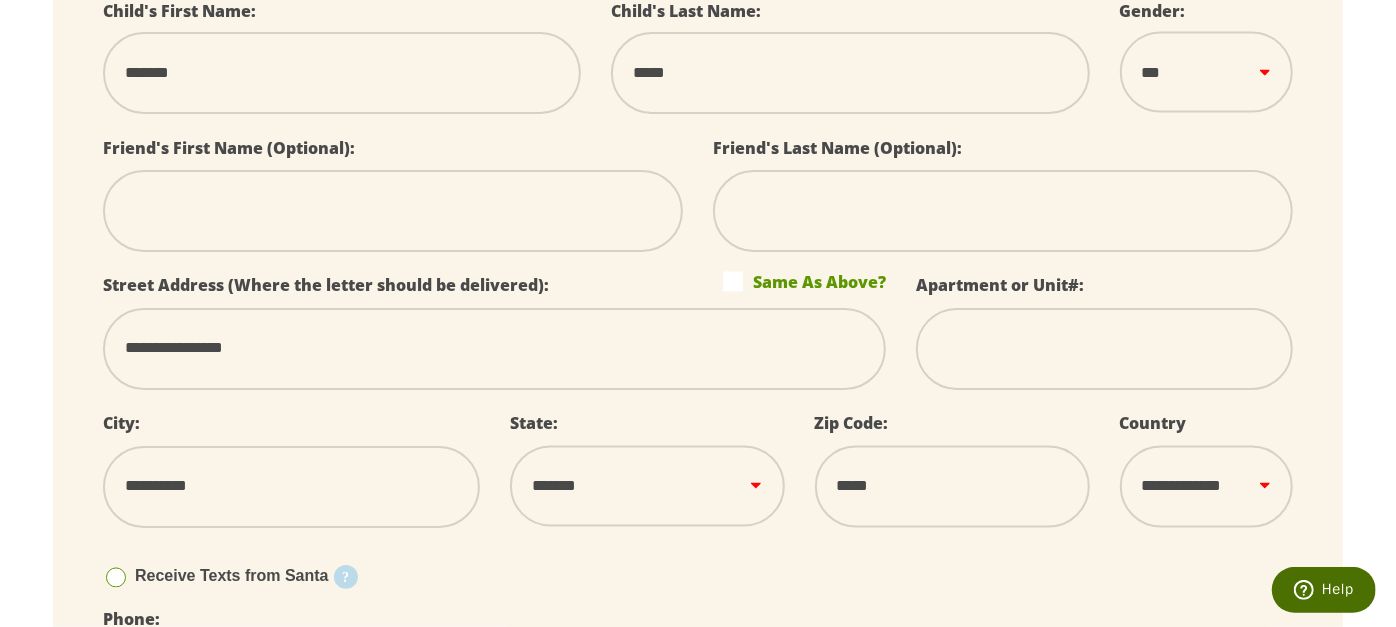 scroll, scrollTop: 2089, scrollLeft: 0, axis: vertical 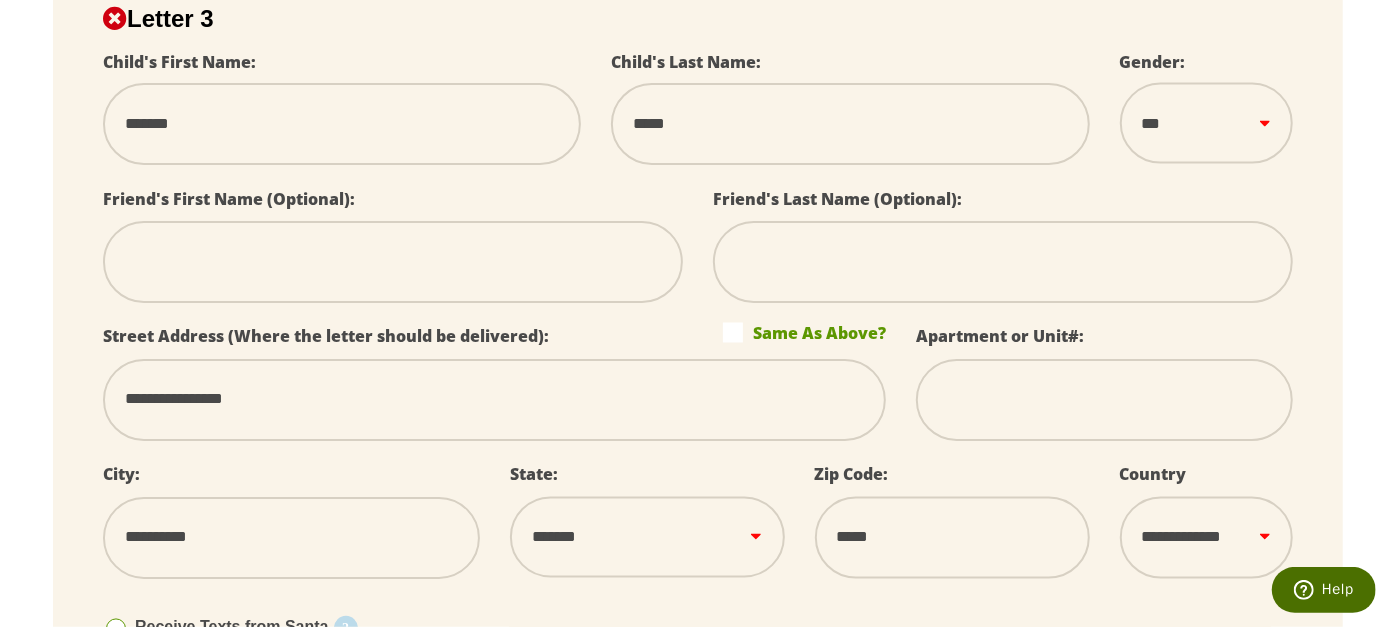 click at bounding box center (393, 262) 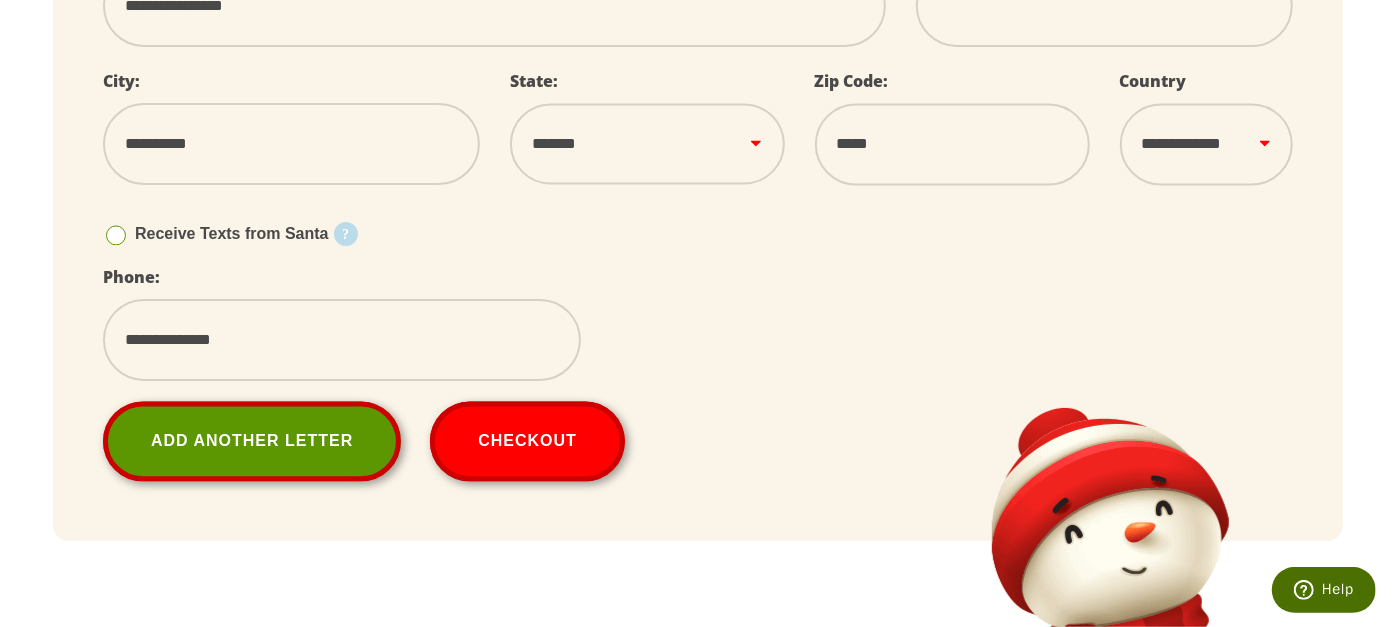 scroll, scrollTop: 2534, scrollLeft: 0, axis: vertical 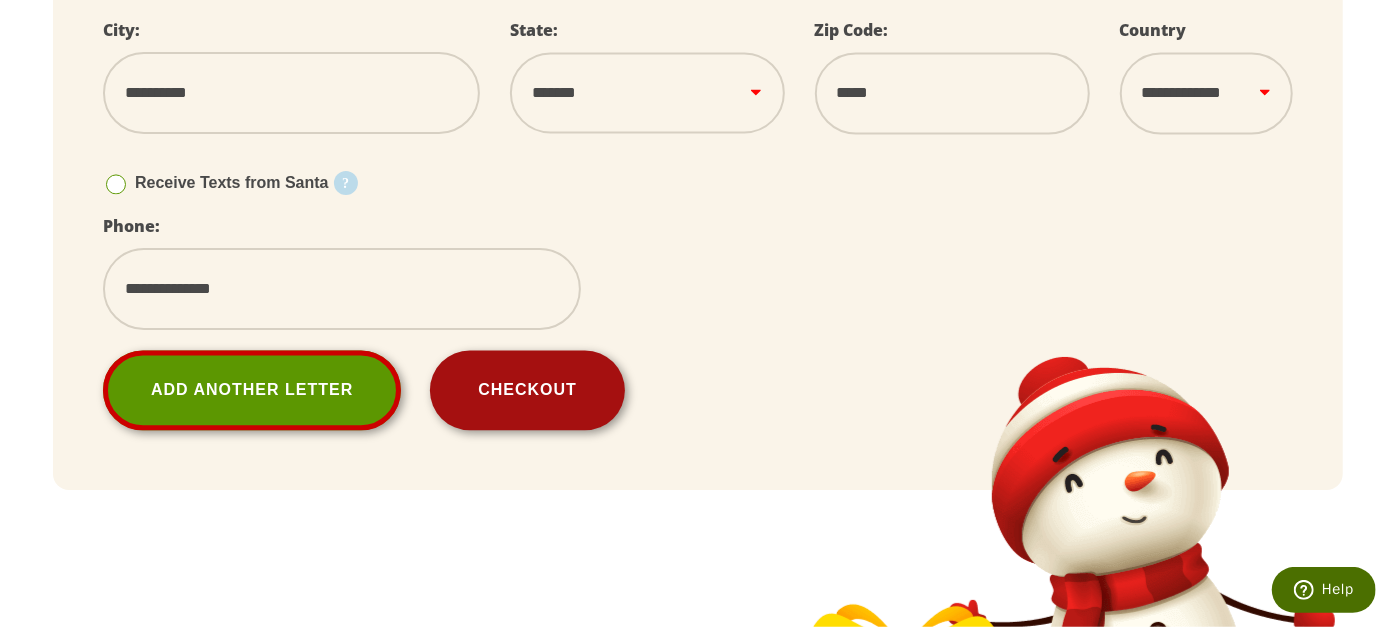 click on "Checkout" at bounding box center (527, 390) 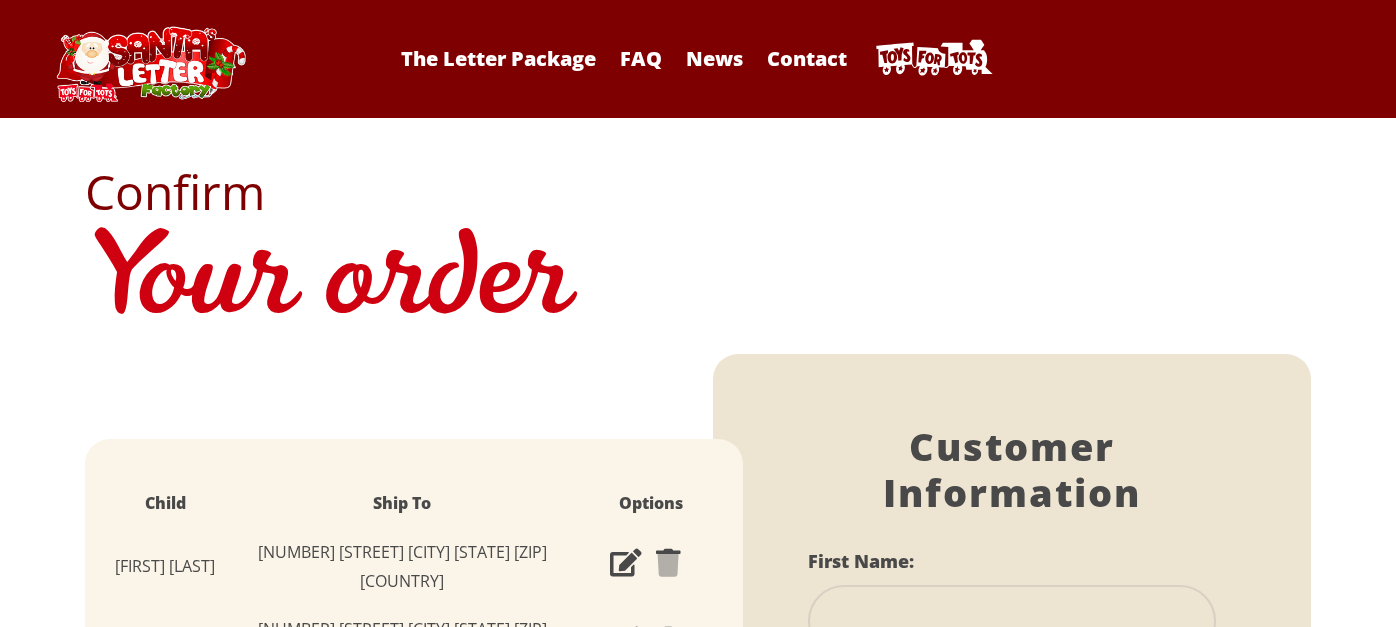 scroll, scrollTop: 0, scrollLeft: 0, axis: both 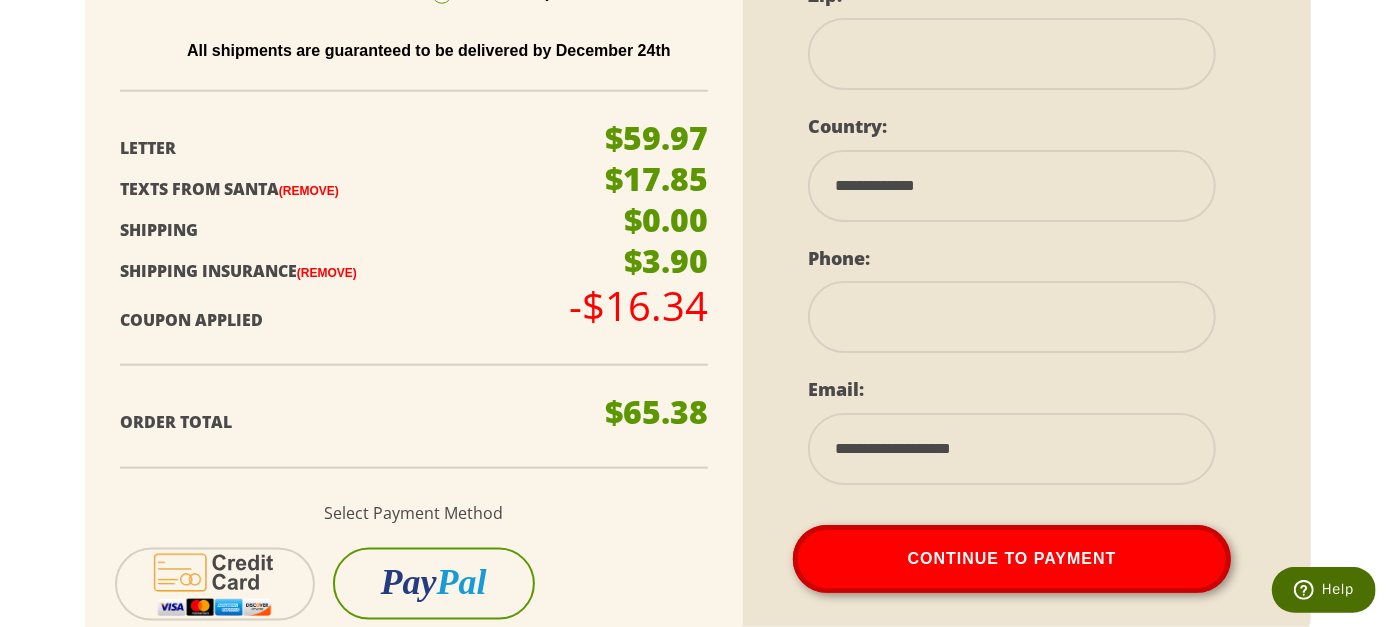 click on "Pay" at bounding box center [409, 582] 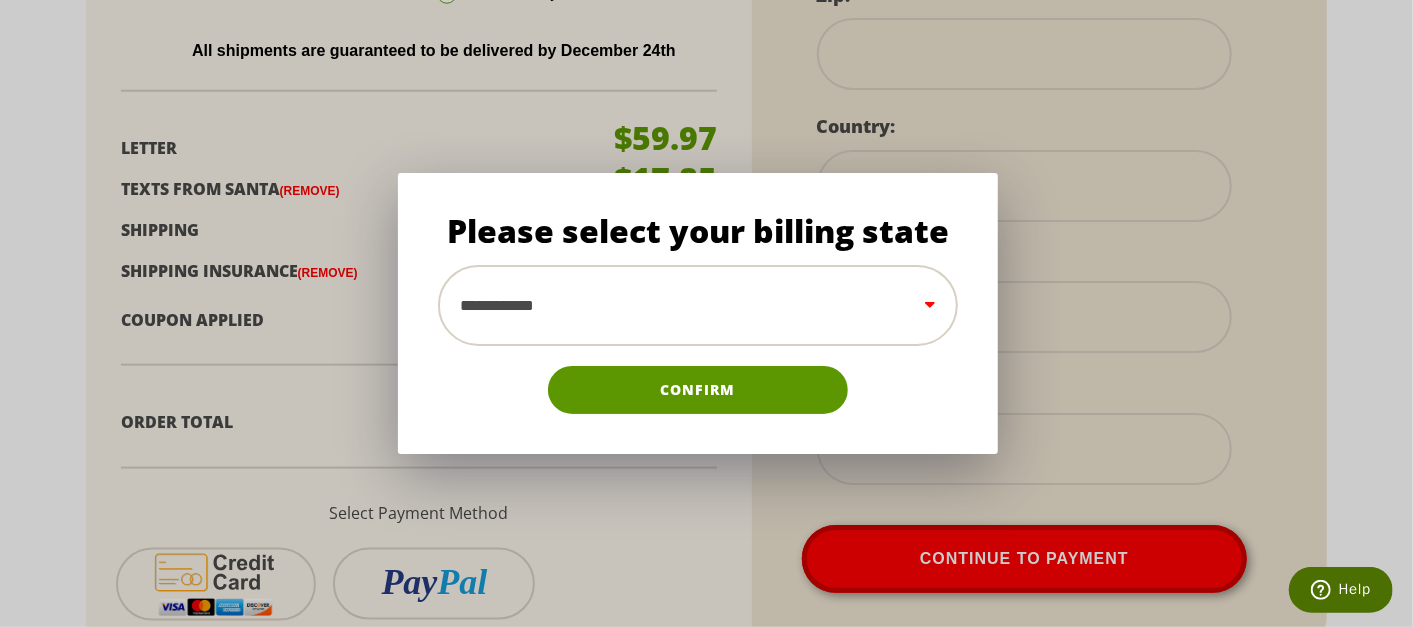 click on "**********" at bounding box center [698, 305] 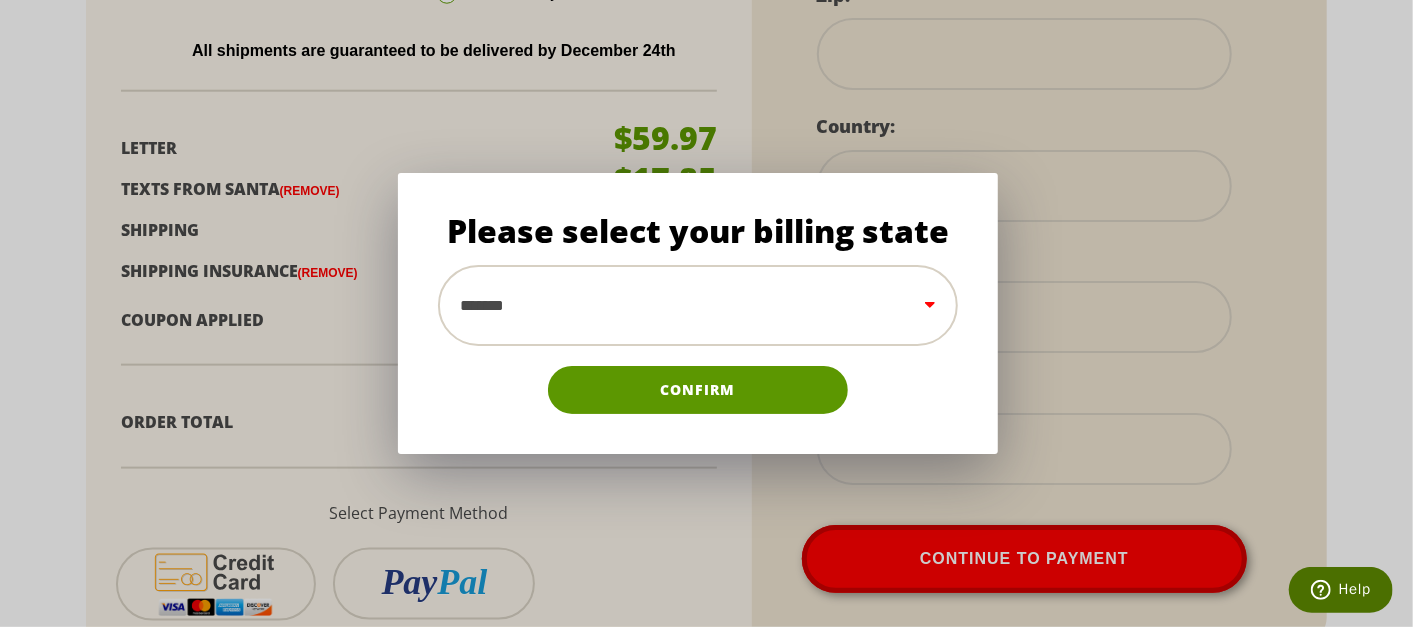 click on "**********" at bounding box center [698, 305] 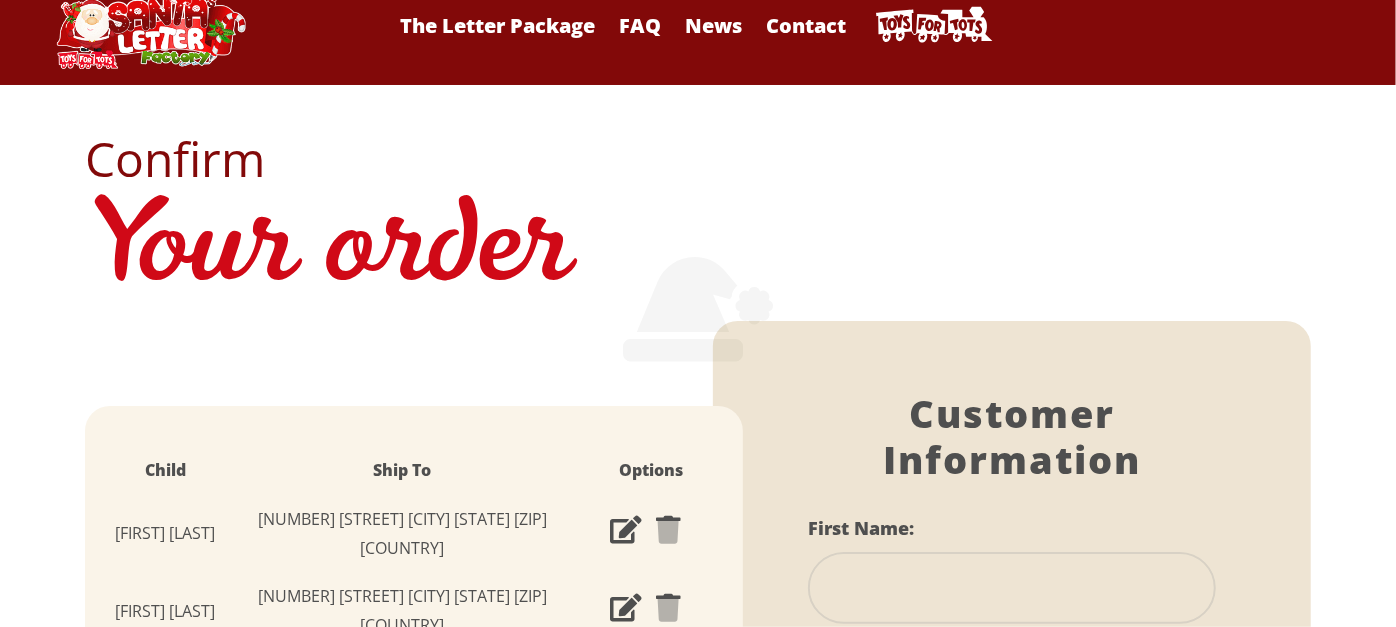 scroll, scrollTop: 33, scrollLeft: 0, axis: vertical 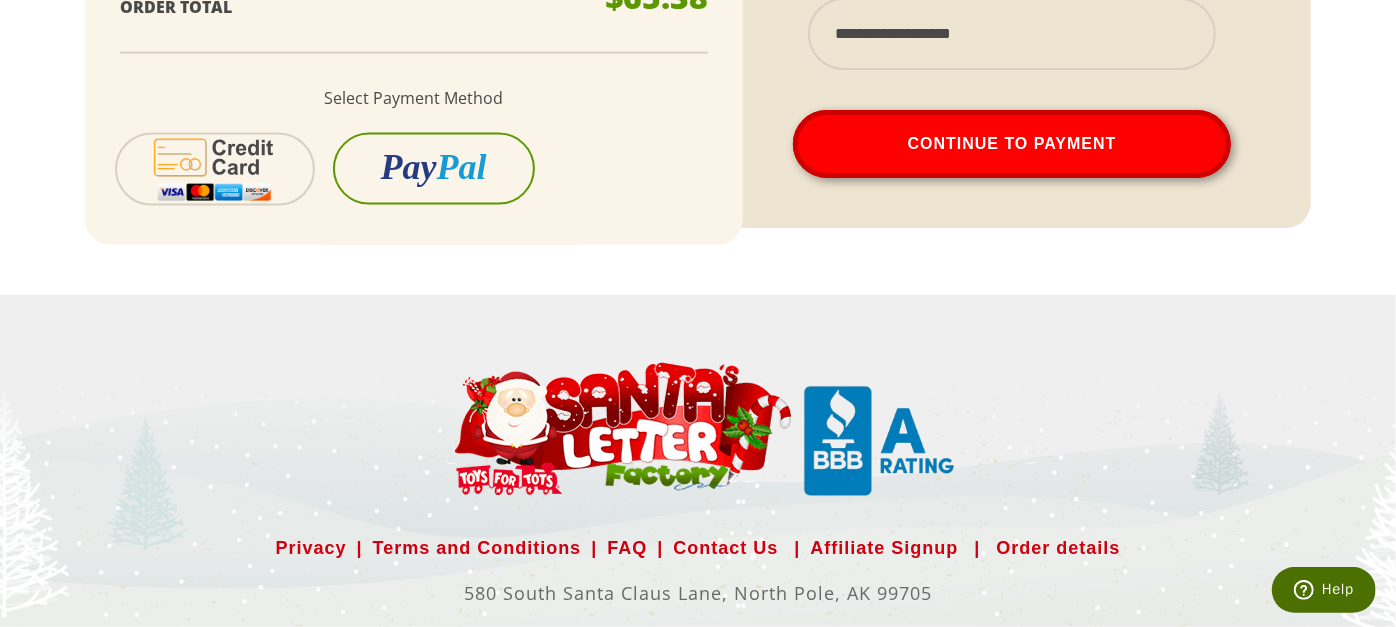click on "Pay" at bounding box center (409, 167) 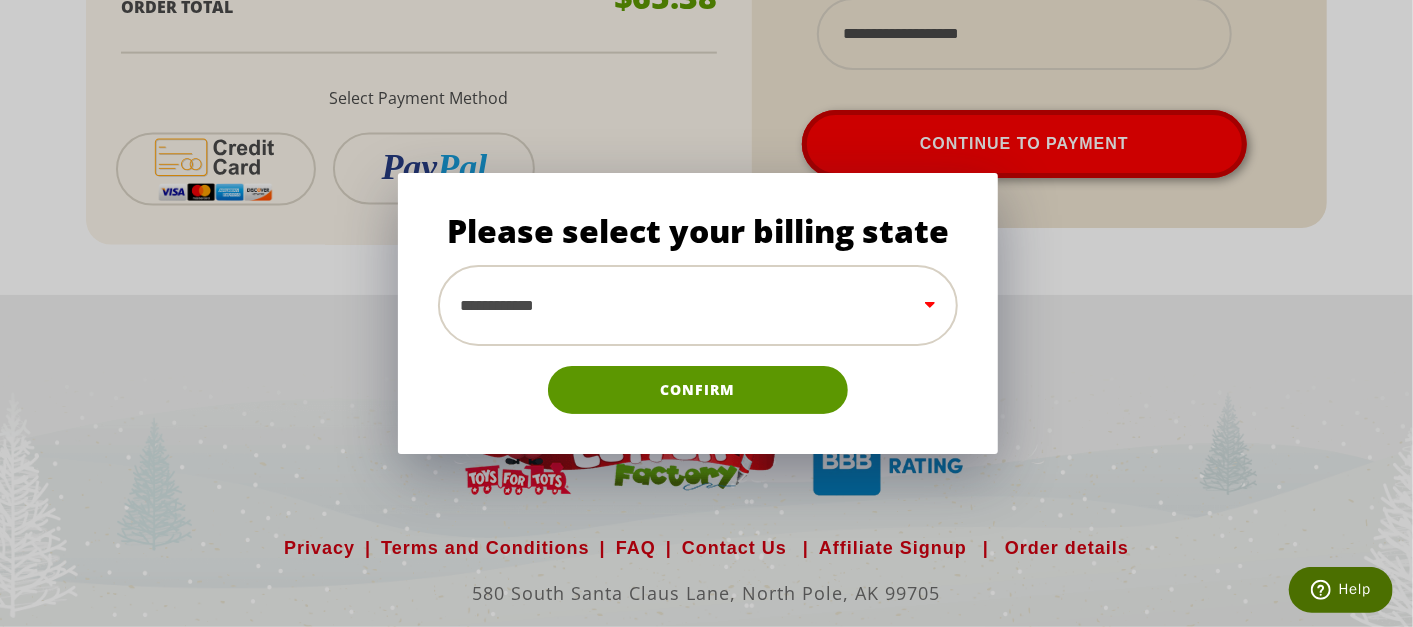 click on "**********" at bounding box center (698, 305) 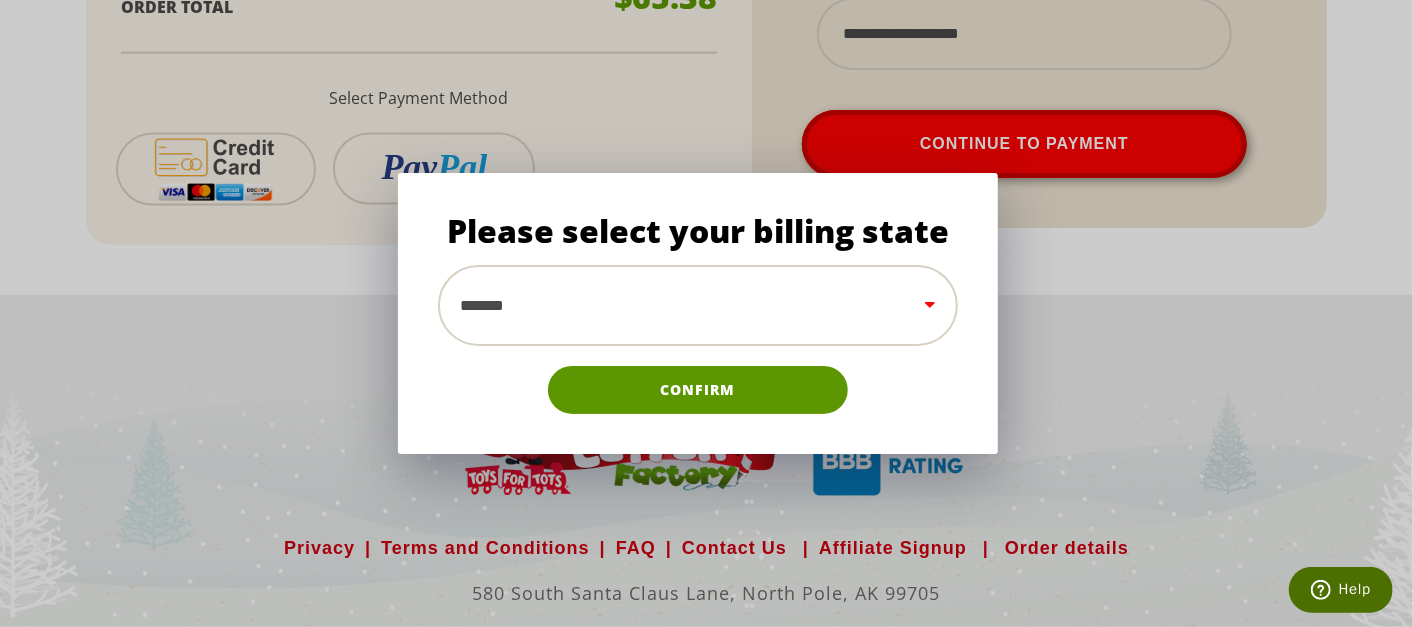click on "**********" at bounding box center (698, 305) 